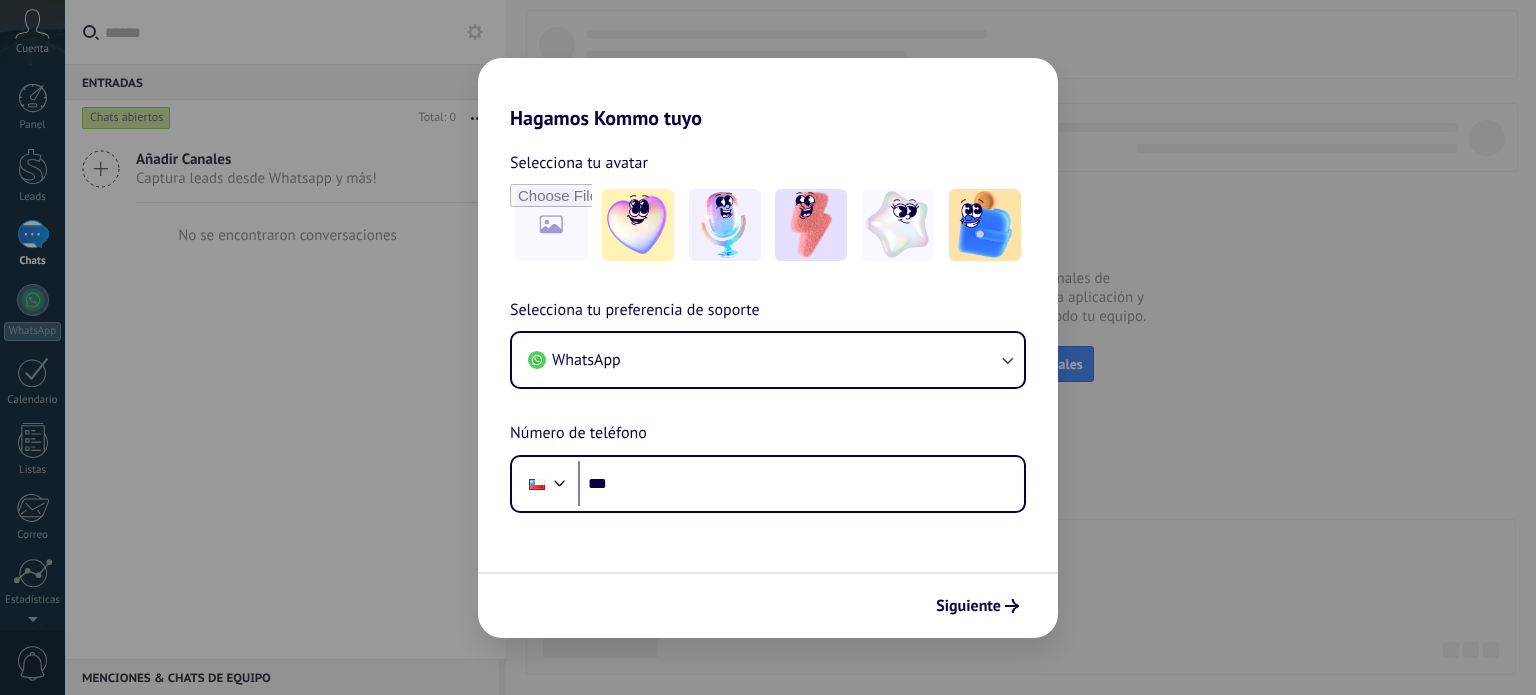 scroll, scrollTop: 0, scrollLeft: 0, axis: both 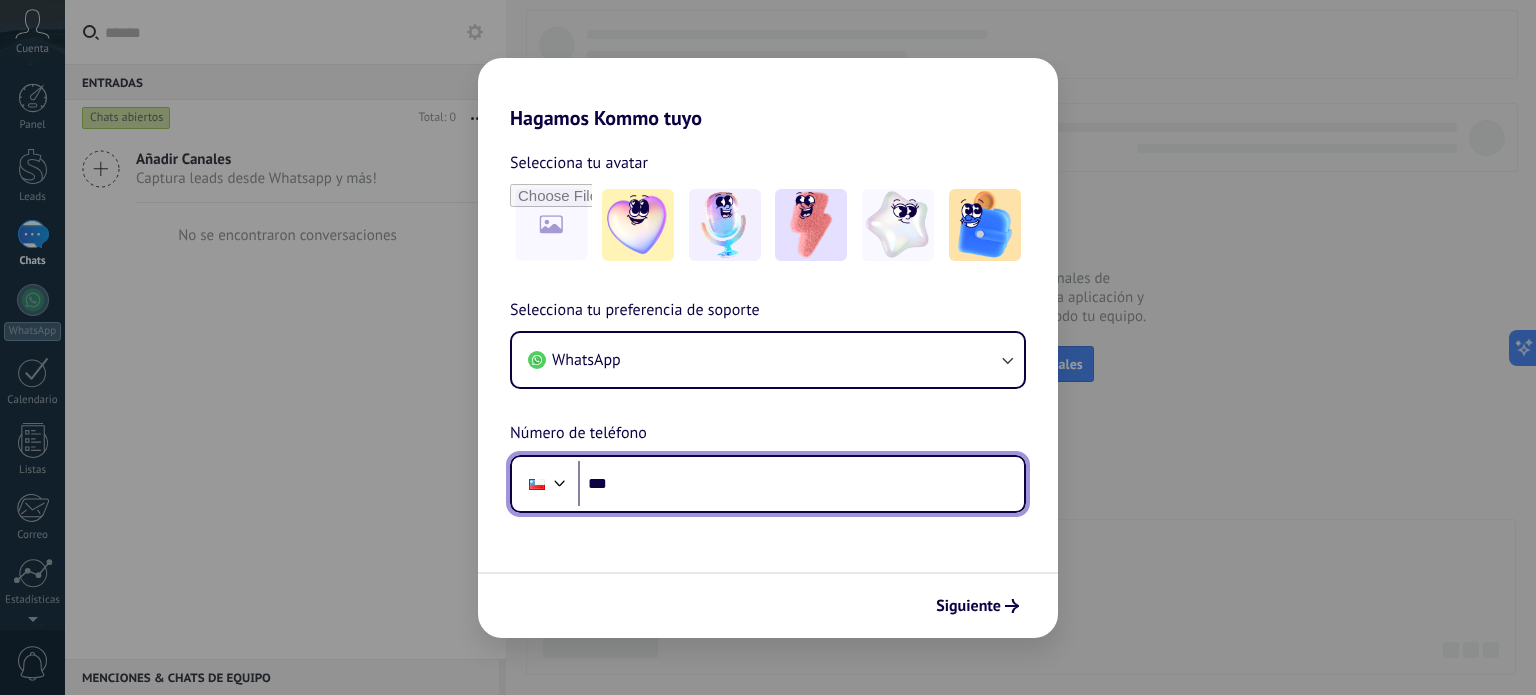 click at bounding box center [560, 481] 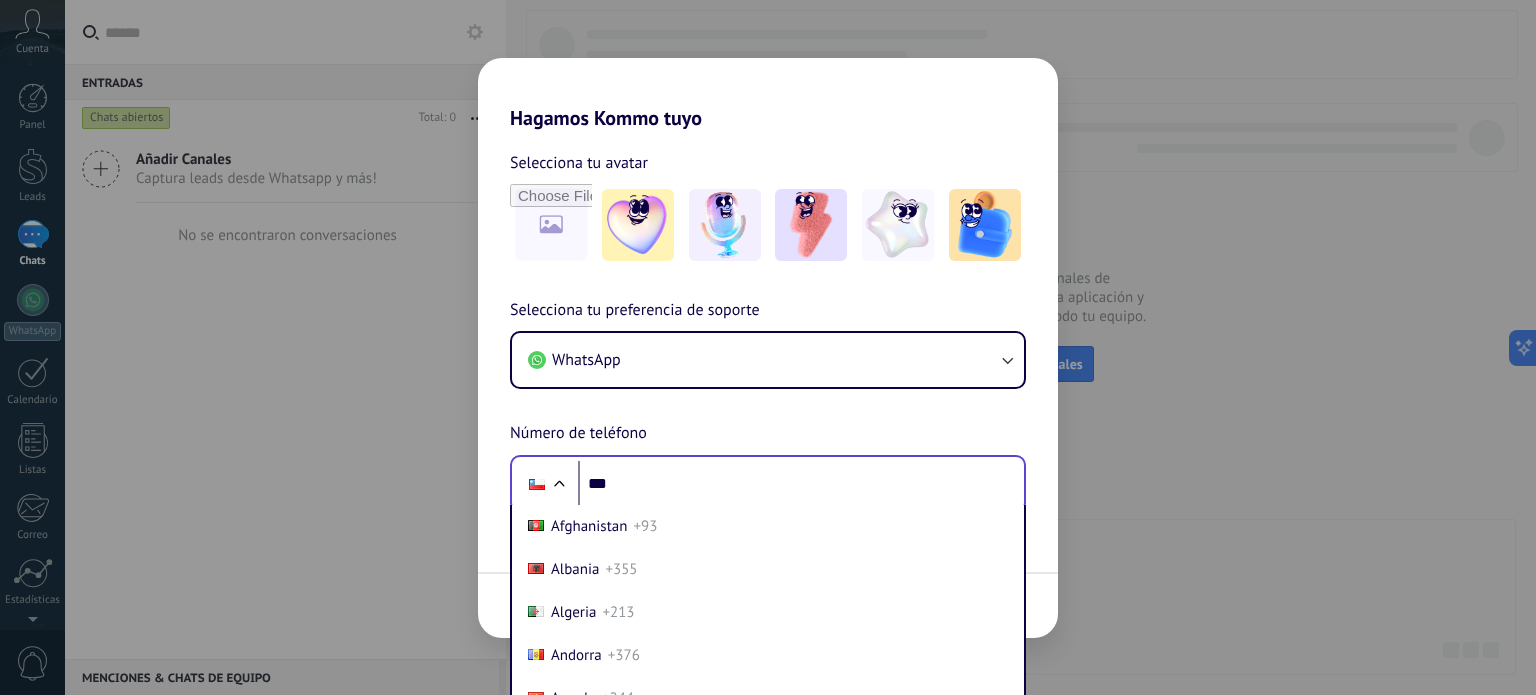 scroll, scrollTop: 48, scrollLeft: 0, axis: vertical 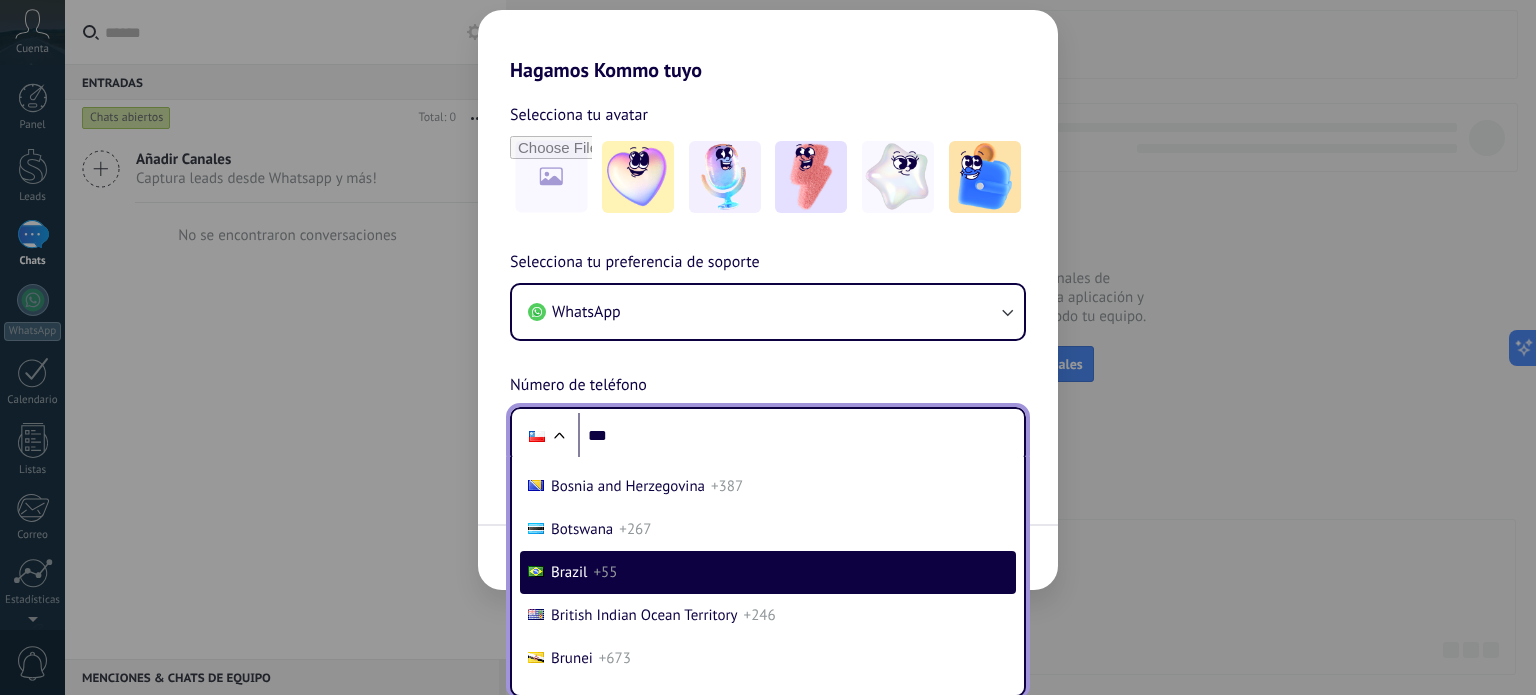 click on "+55" at bounding box center [605, 572] 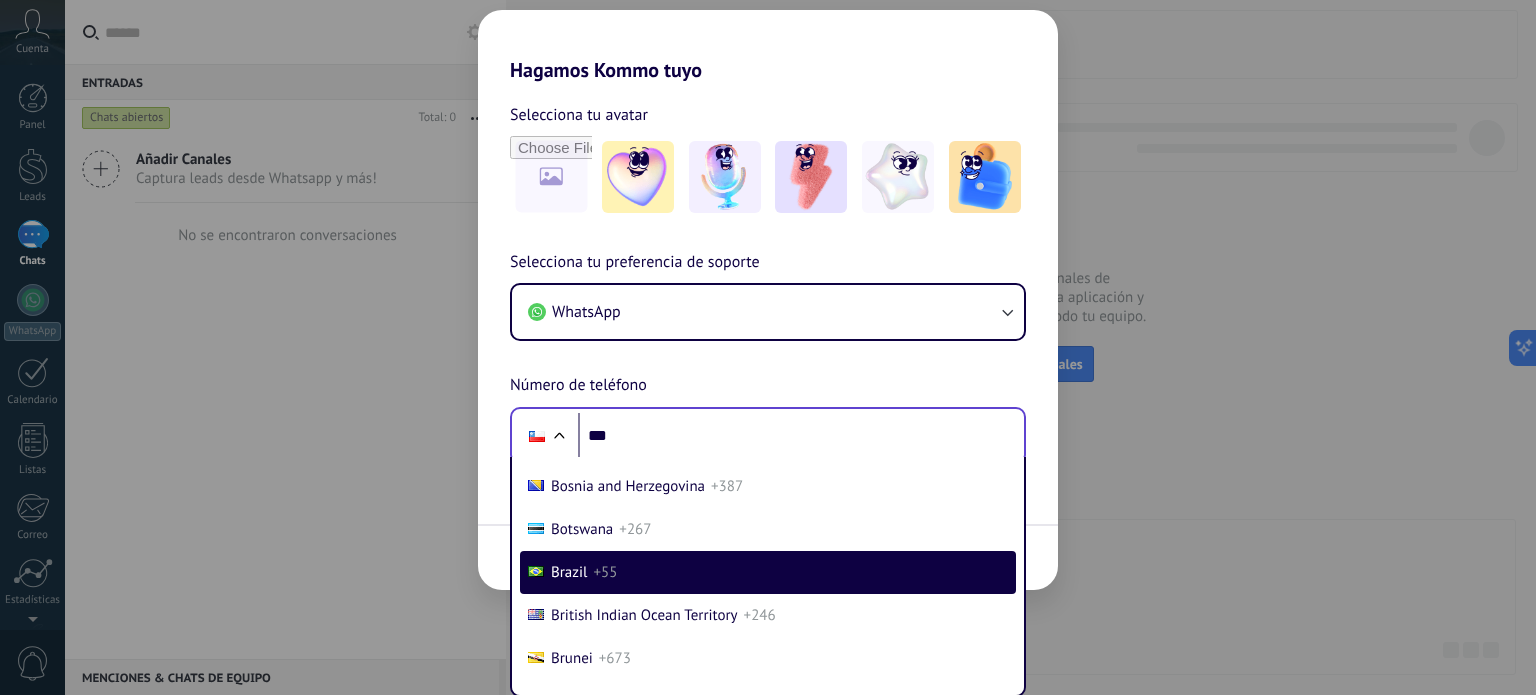 scroll, scrollTop: 0, scrollLeft: 0, axis: both 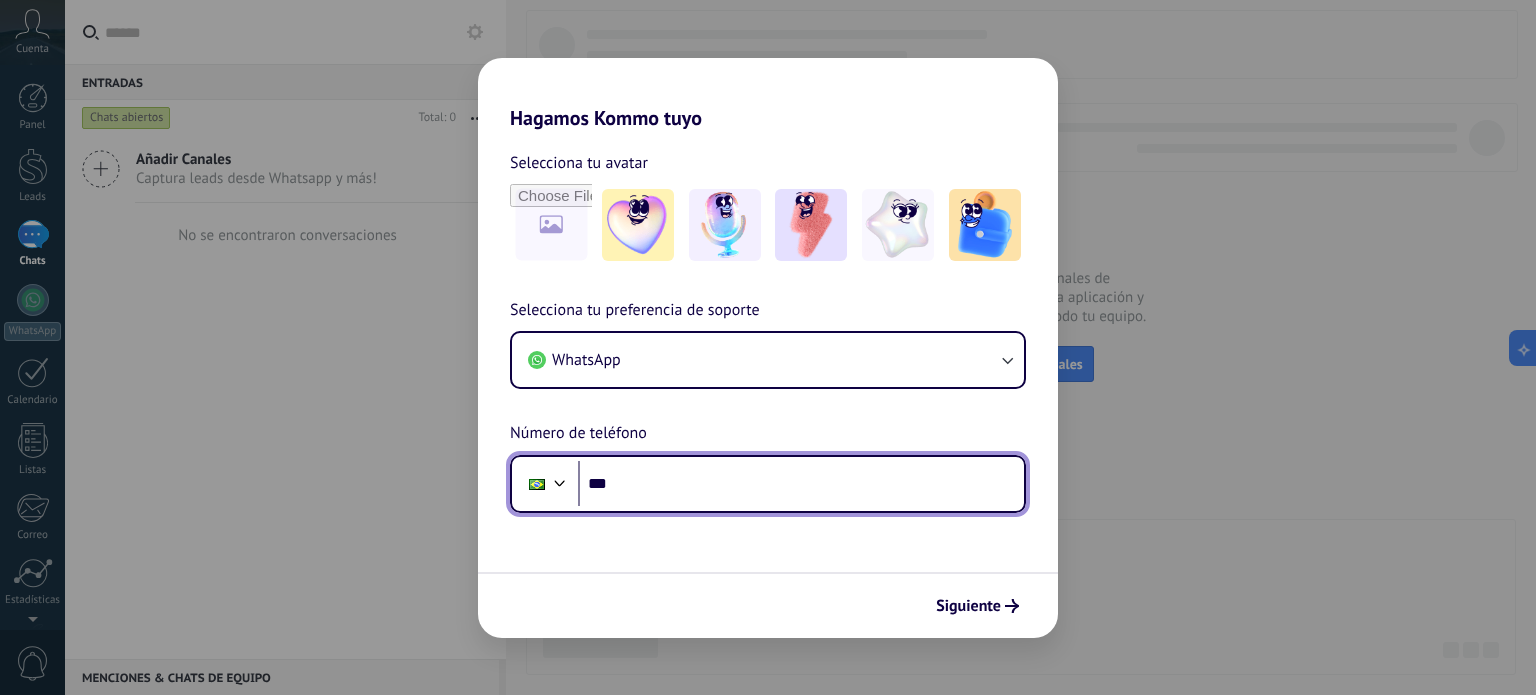 click on "***" at bounding box center [801, 484] 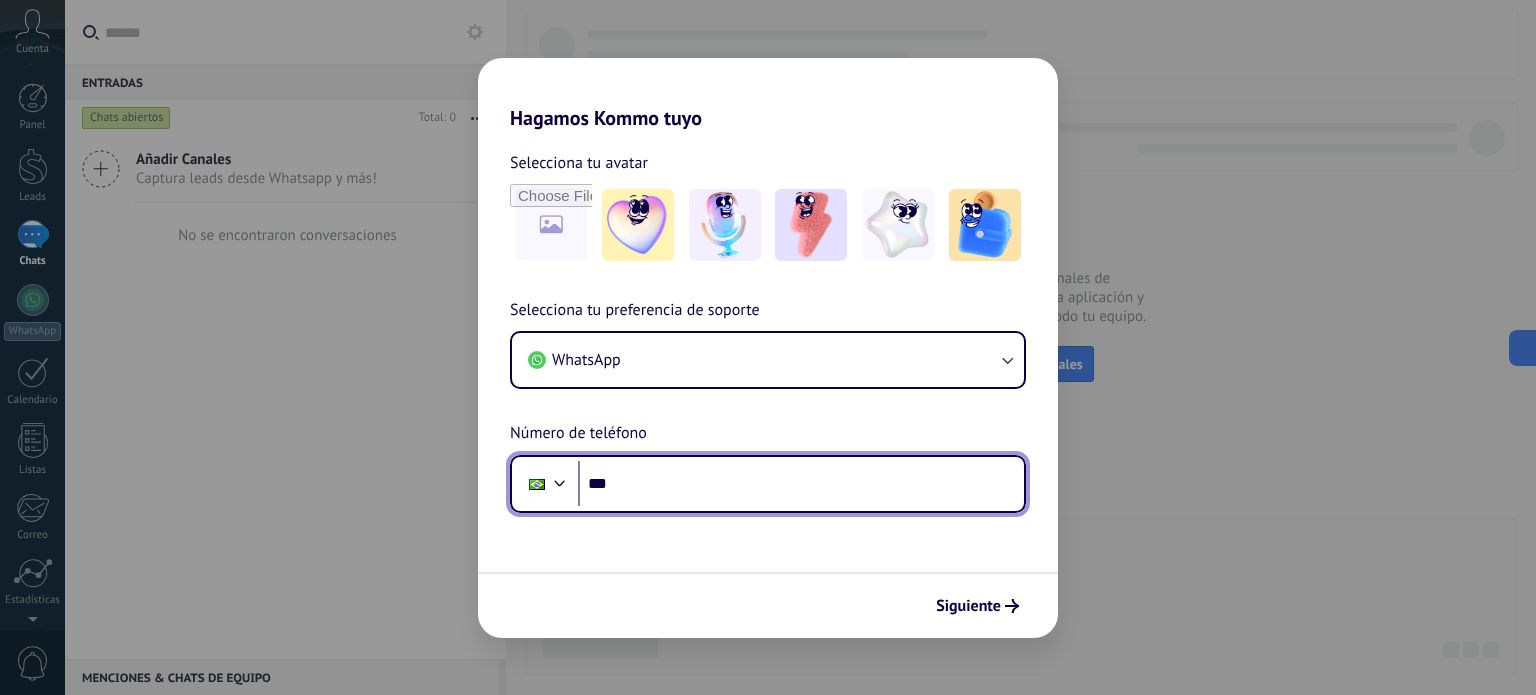 paste on "**********" 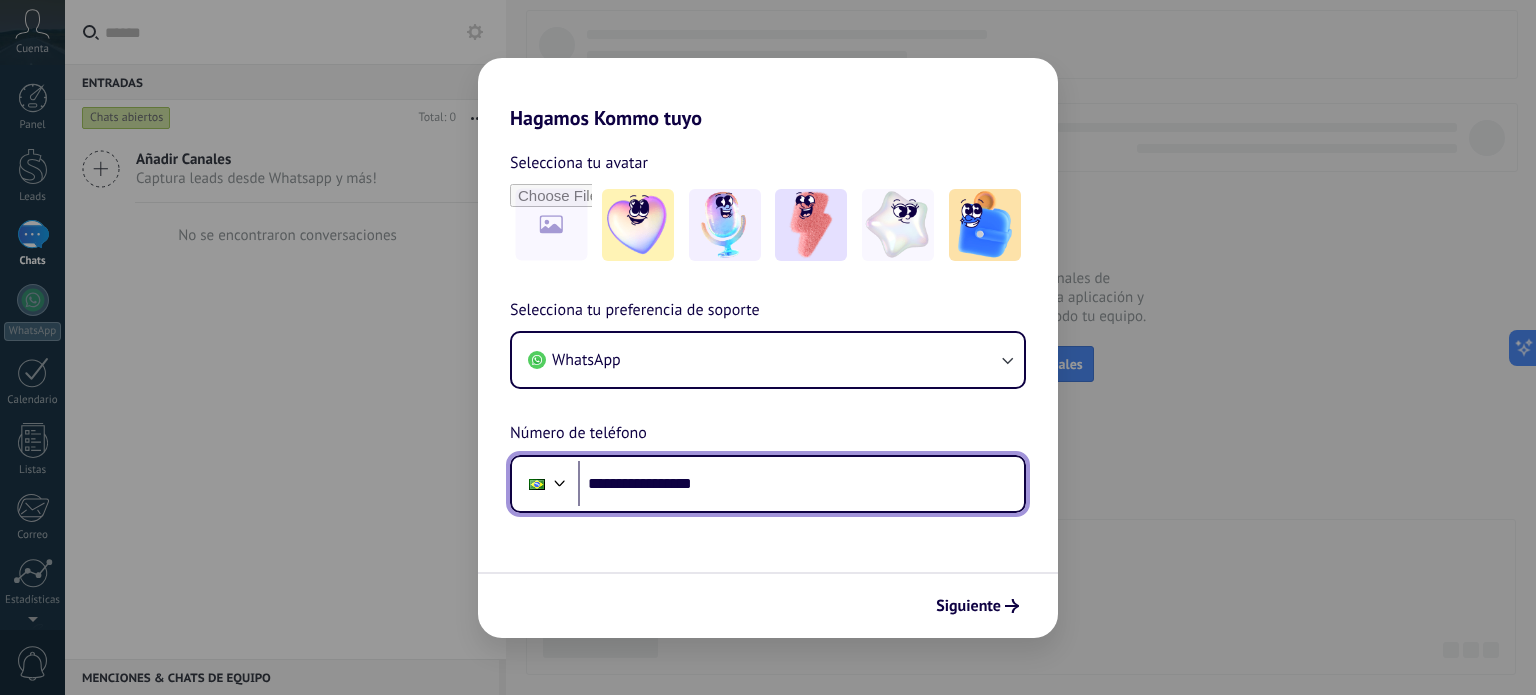 click on "**********" at bounding box center [801, 484] 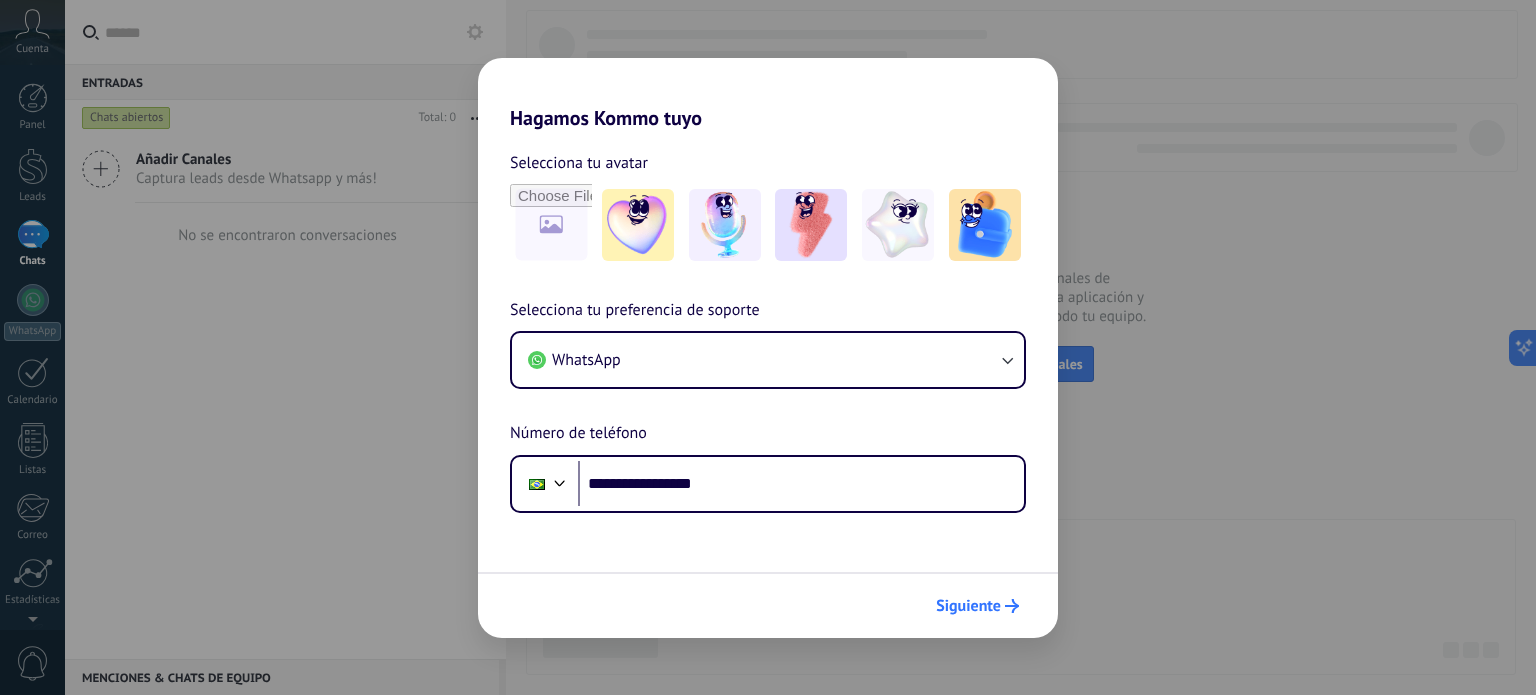 click on "Siguiente" at bounding box center (968, 606) 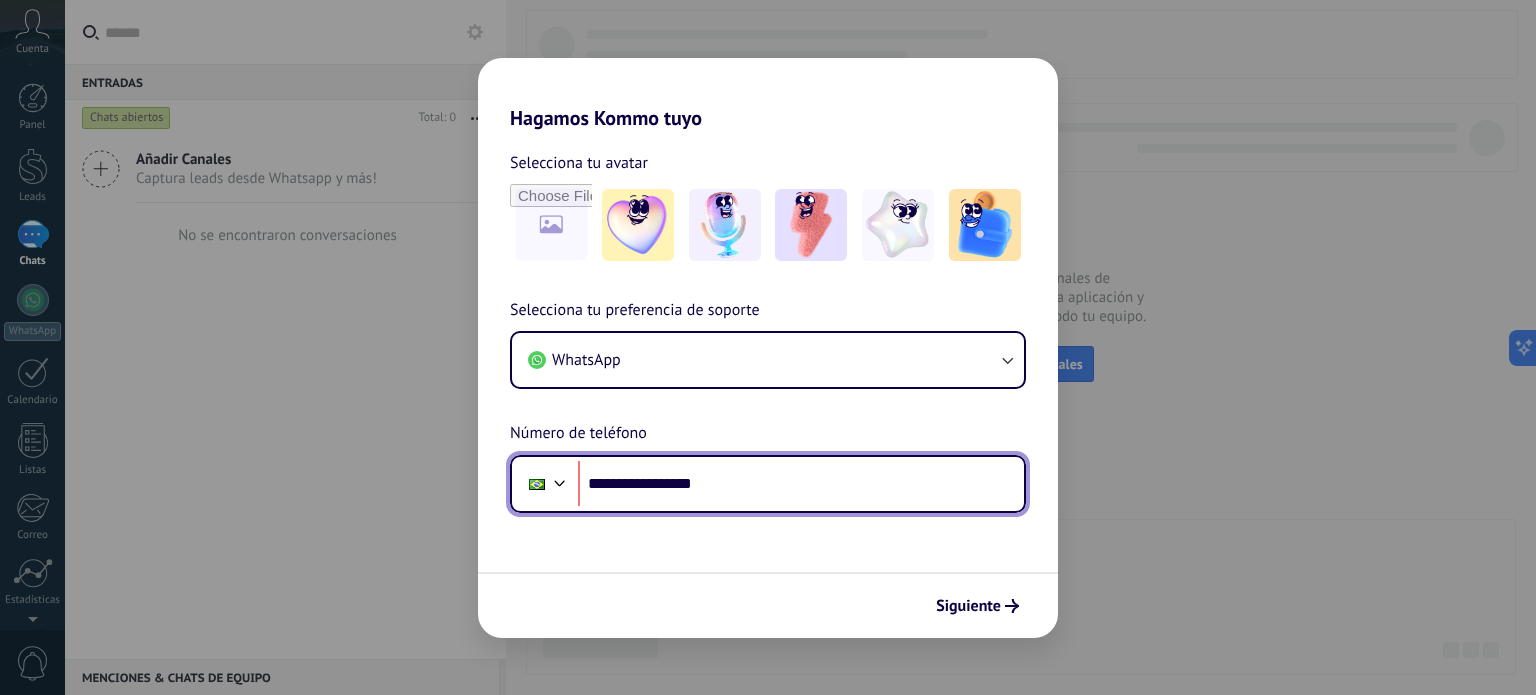 click on "**********" at bounding box center (801, 484) 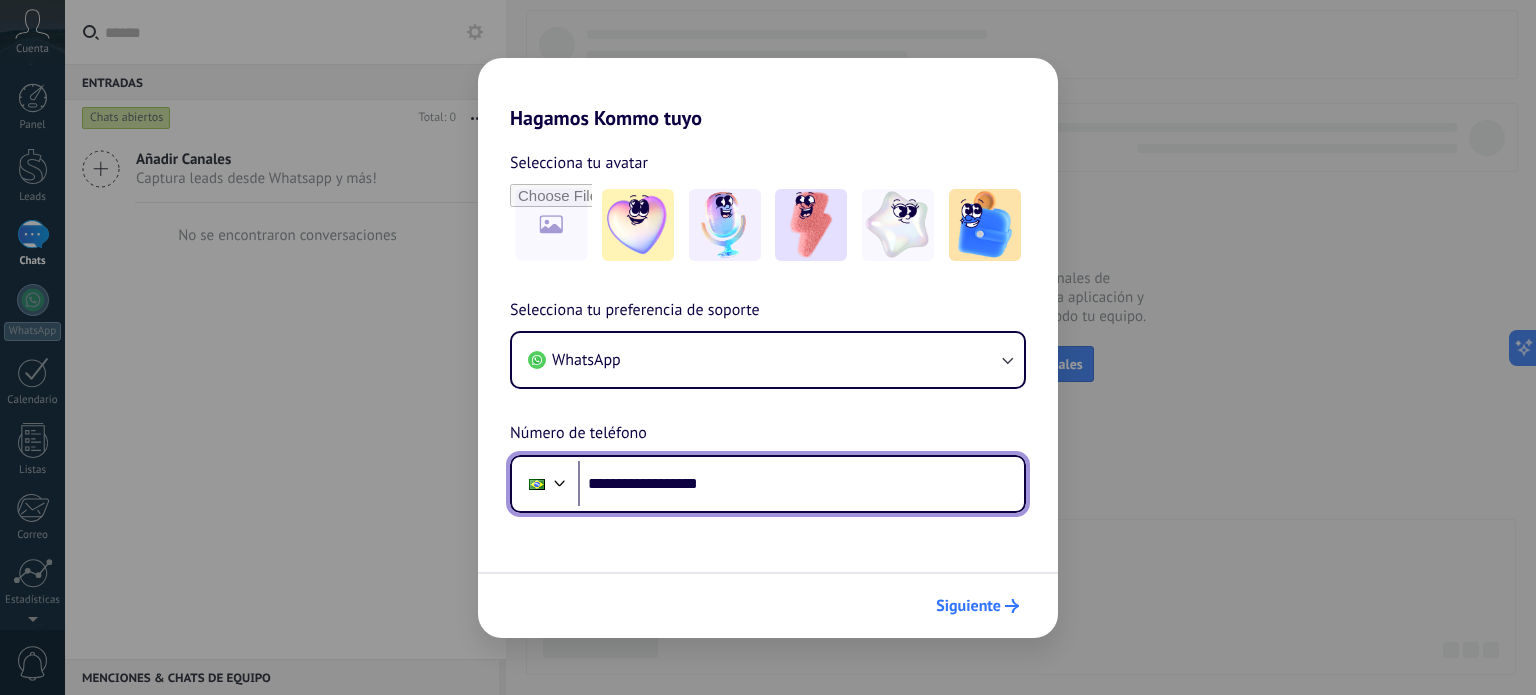 type on "**********" 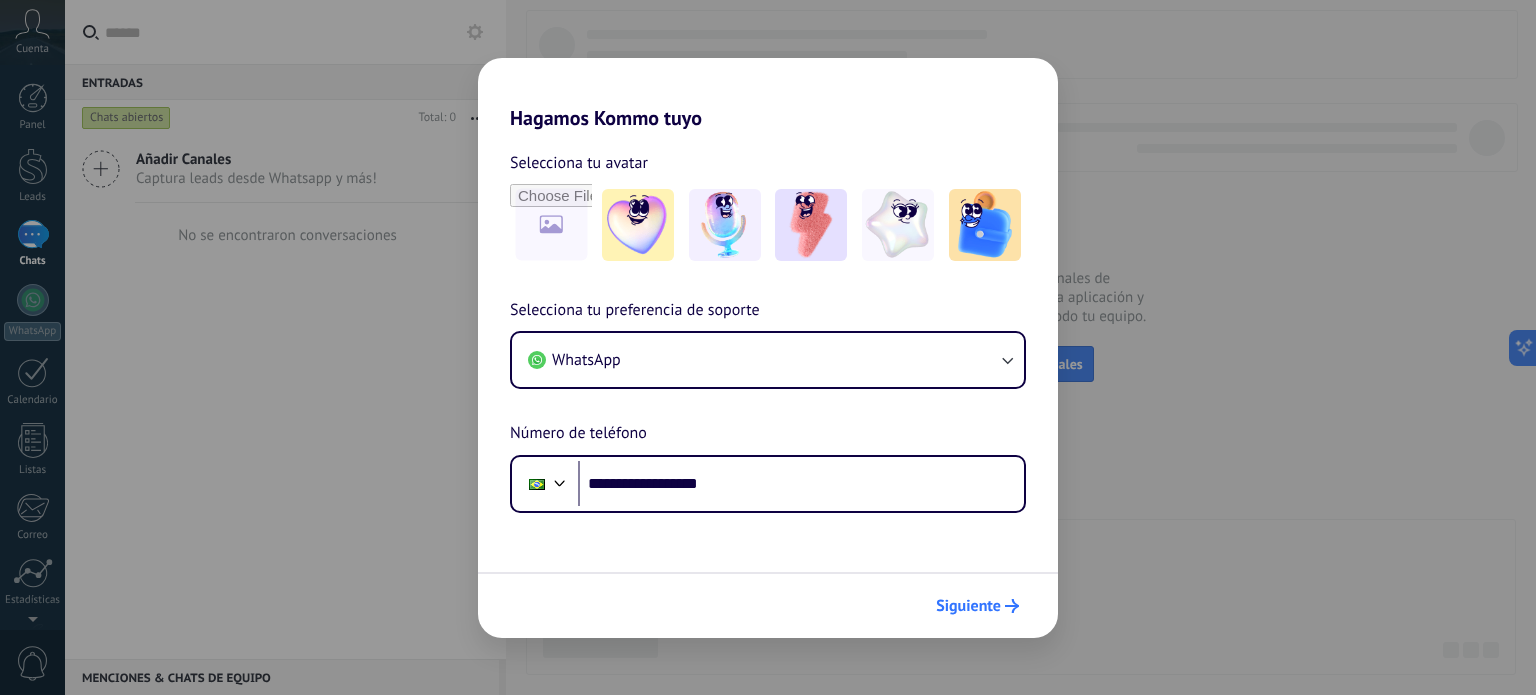 click on "Siguiente" at bounding box center [968, 606] 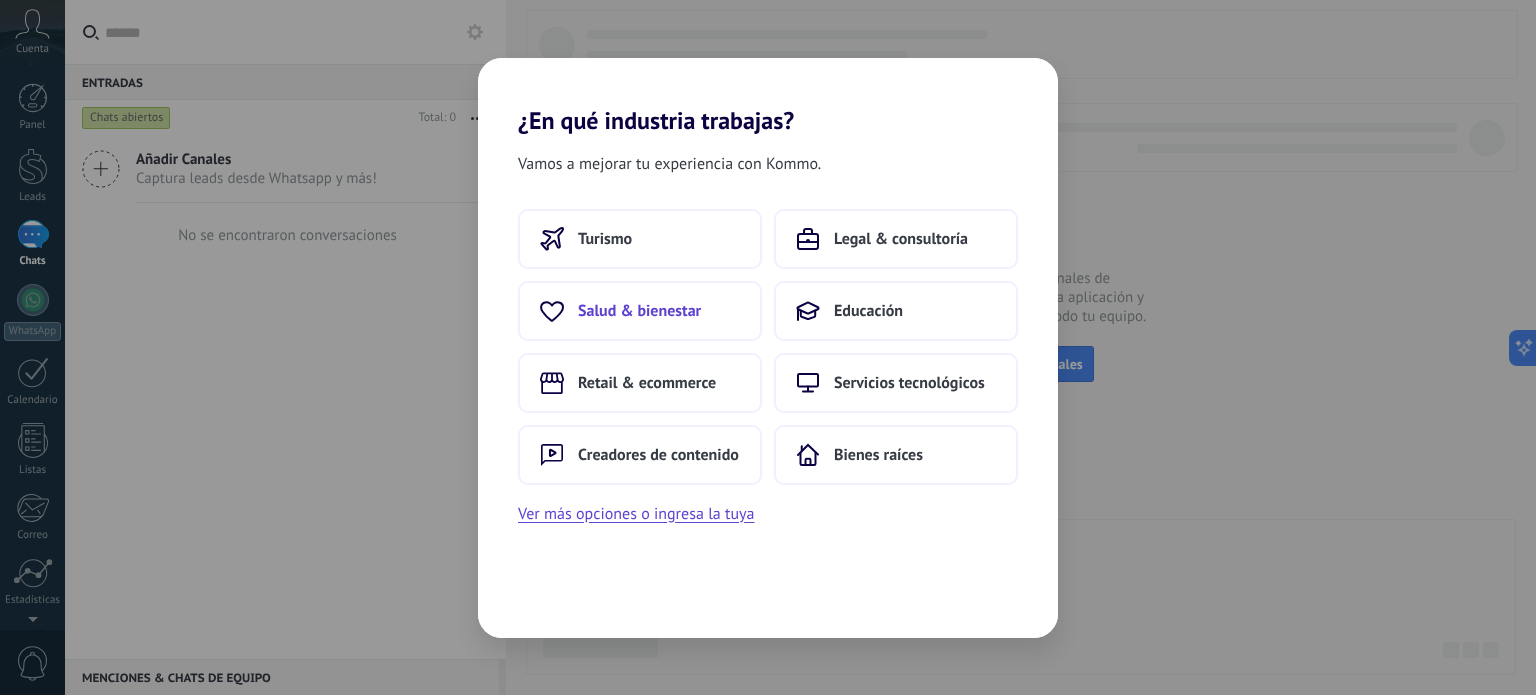 click on "Salud & bienestar" at bounding box center (639, 311) 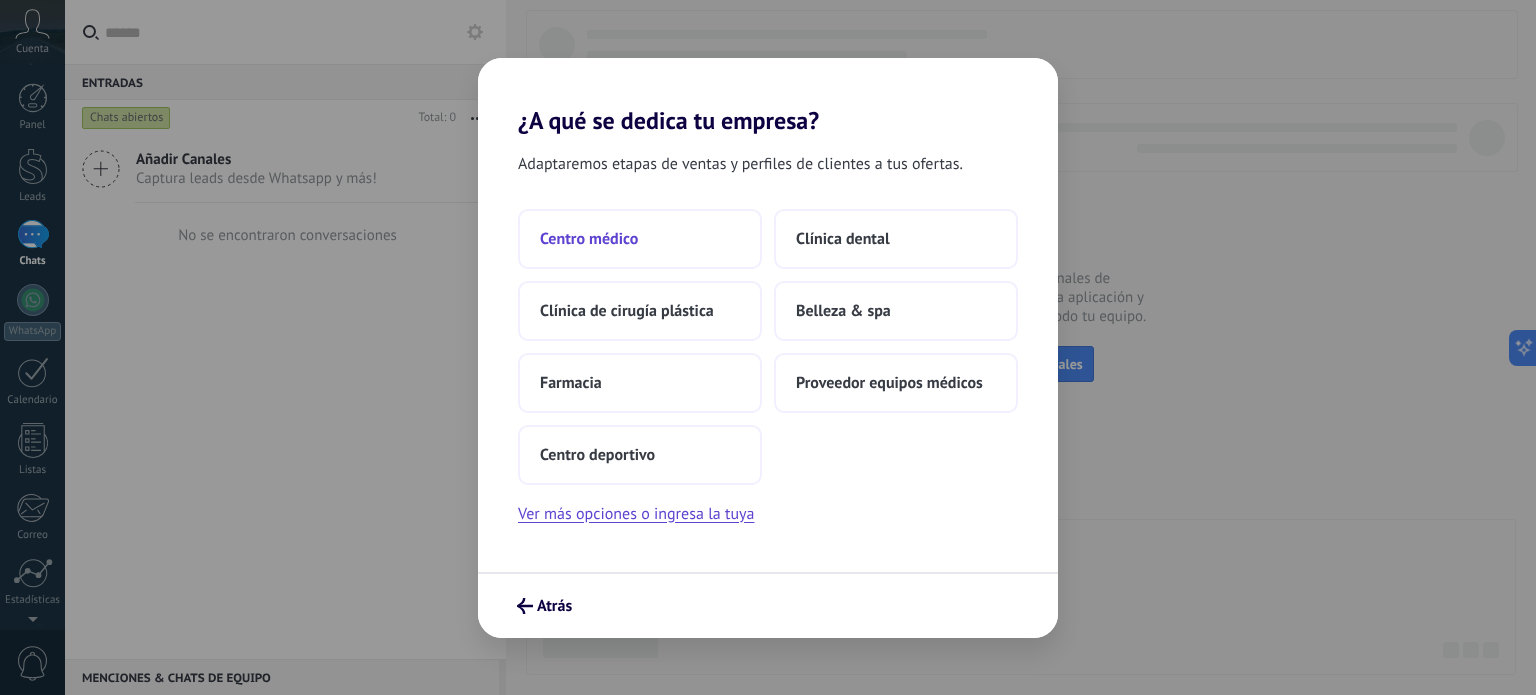 click on "Centro médico" at bounding box center (589, 239) 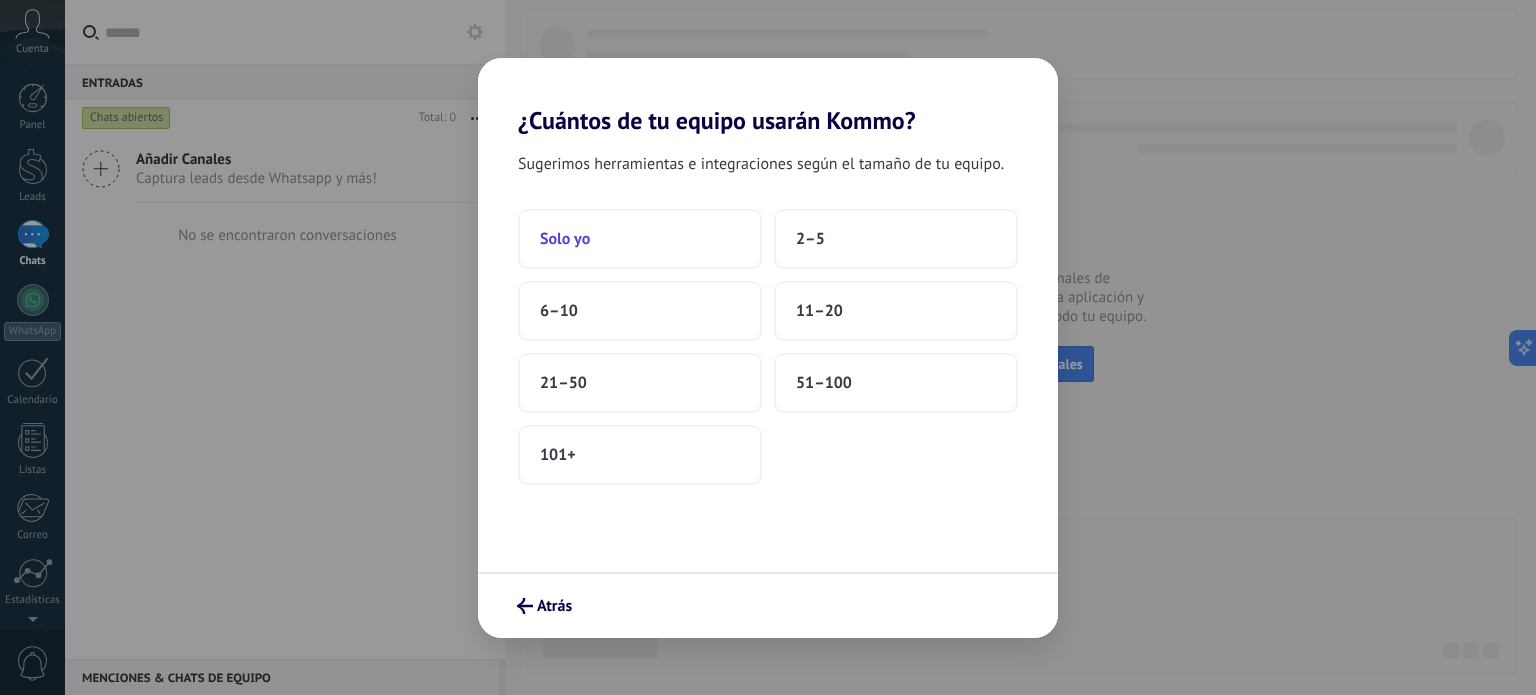 click on "Solo yo" at bounding box center (565, 239) 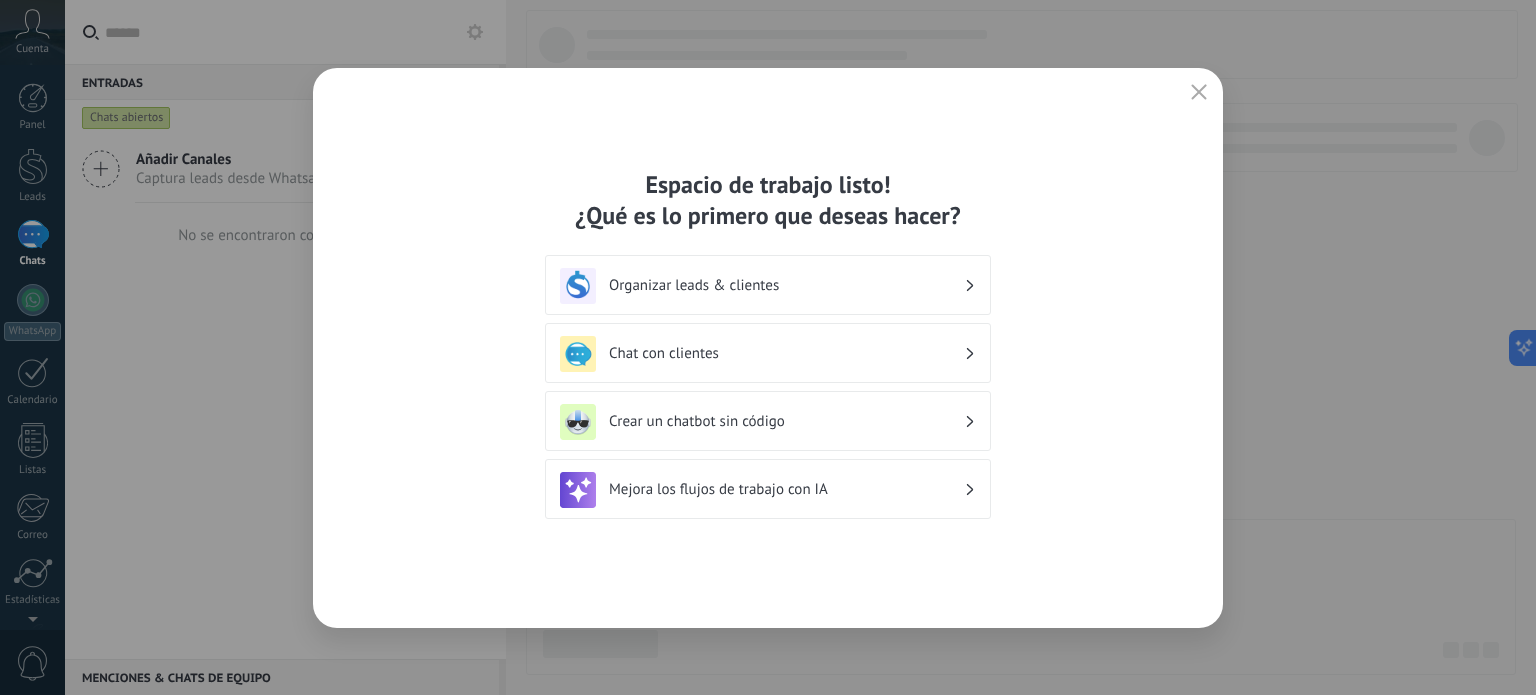 click 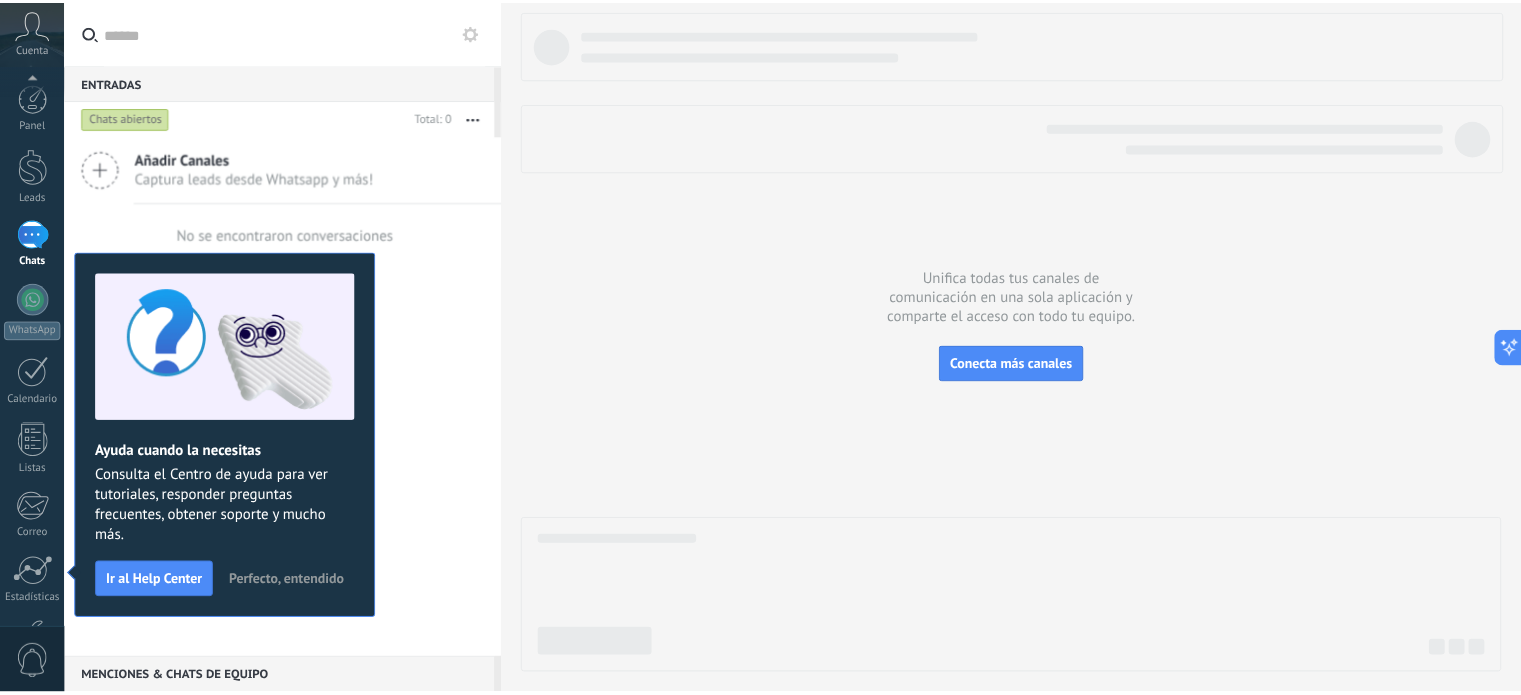 scroll, scrollTop: 136, scrollLeft: 0, axis: vertical 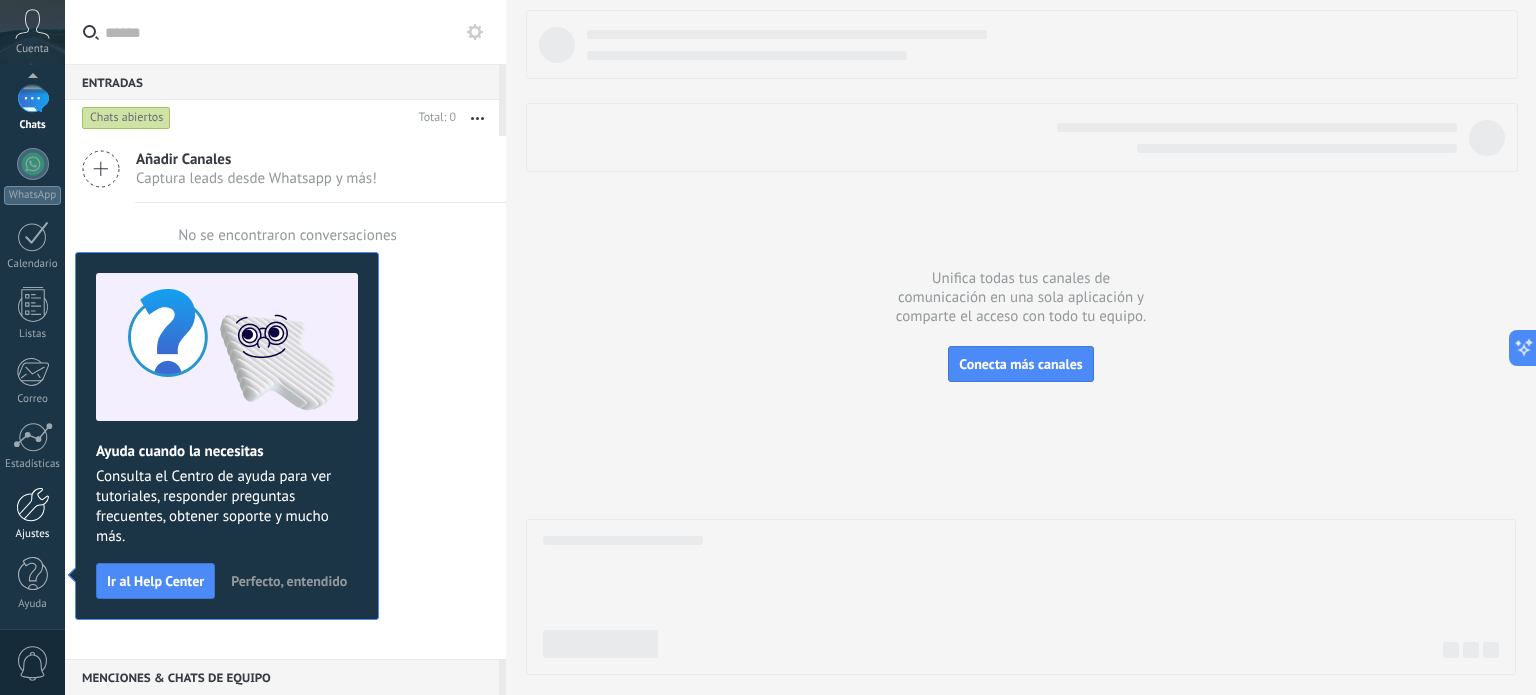 click at bounding box center [33, 504] 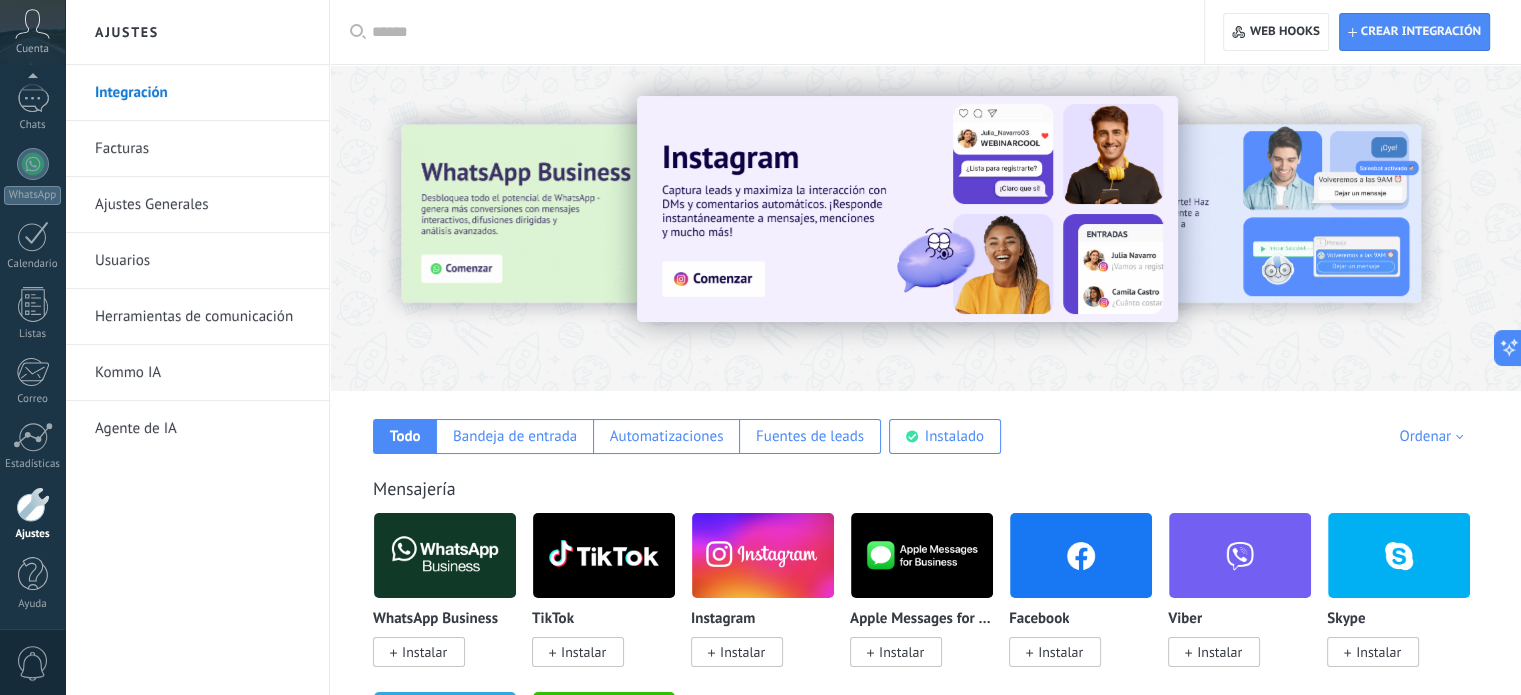 click on "Ajustes Generales" at bounding box center (202, 205) 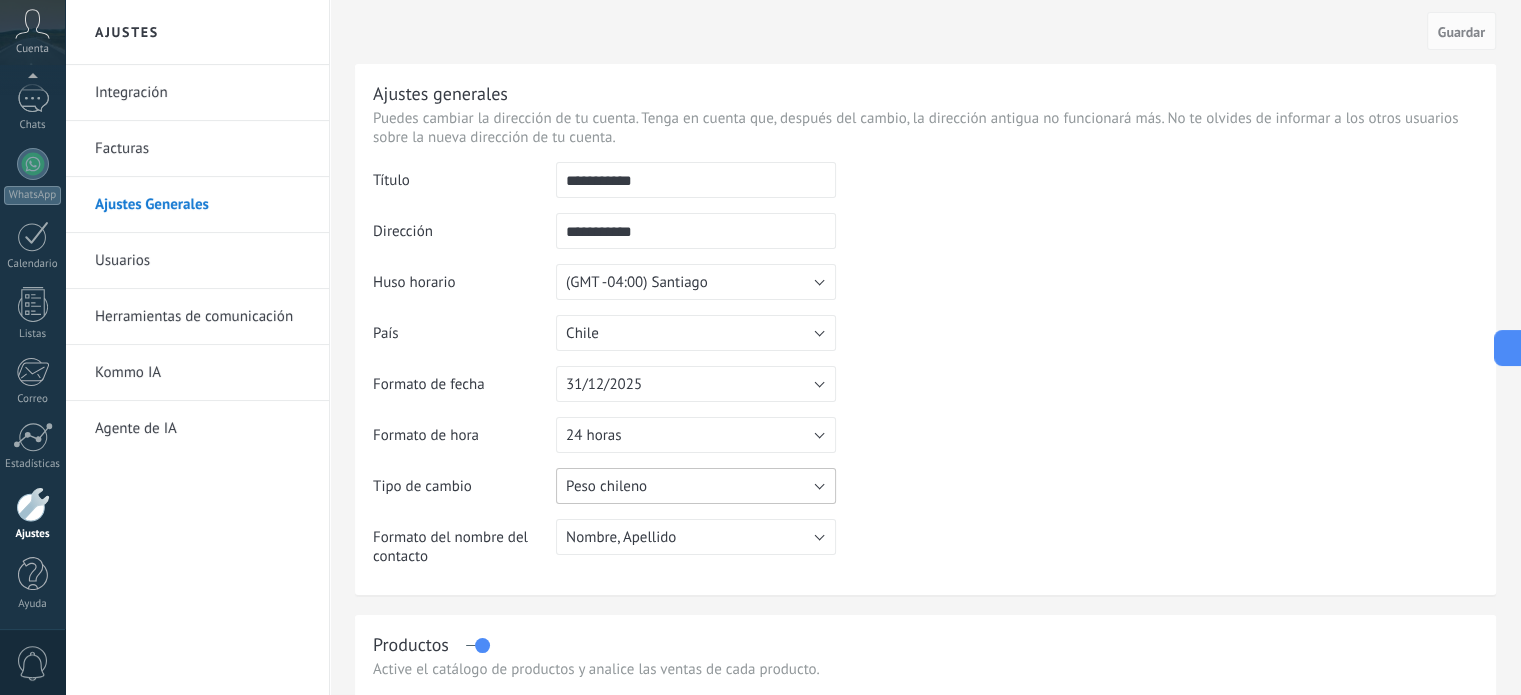 click on "Peso chileno" at bounding box center (696, 486) 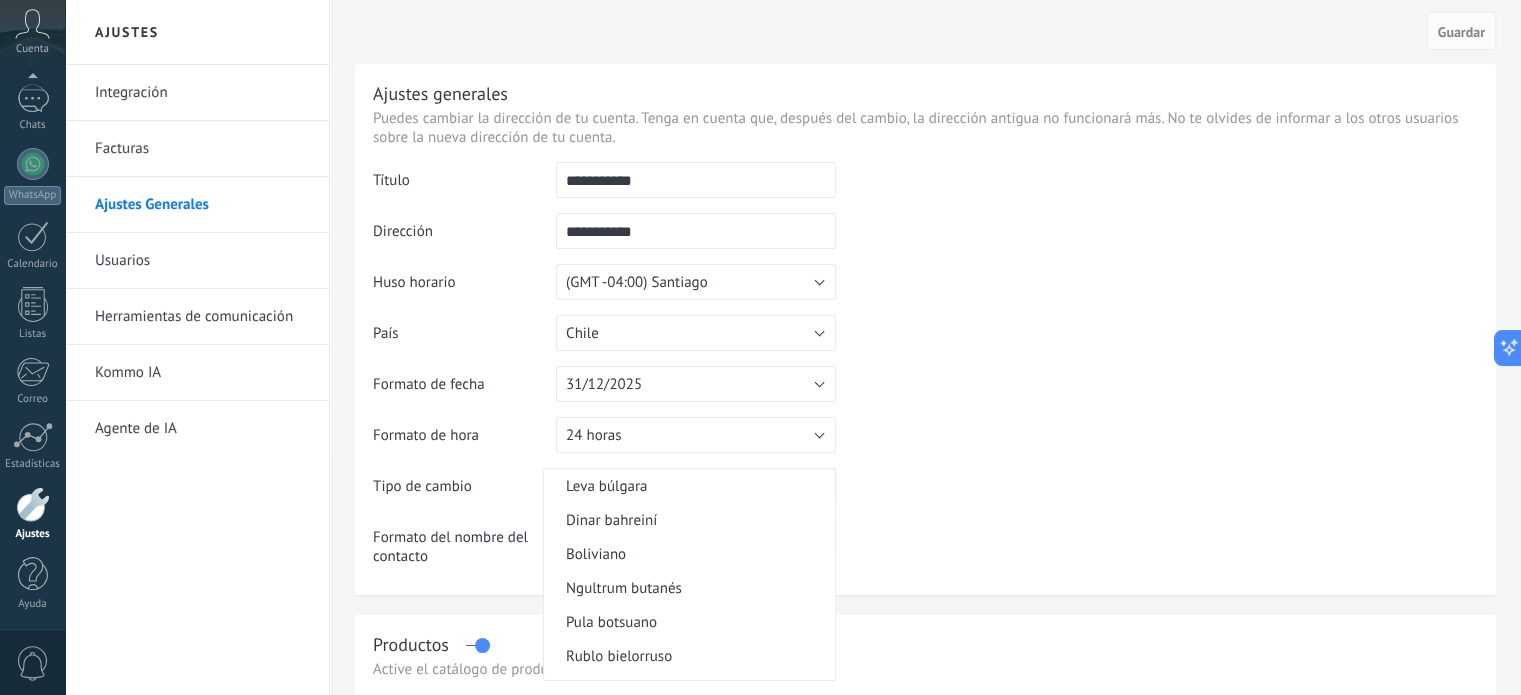 scroll, scrollTop: 465, scrollLeft: 0, axis: vertical 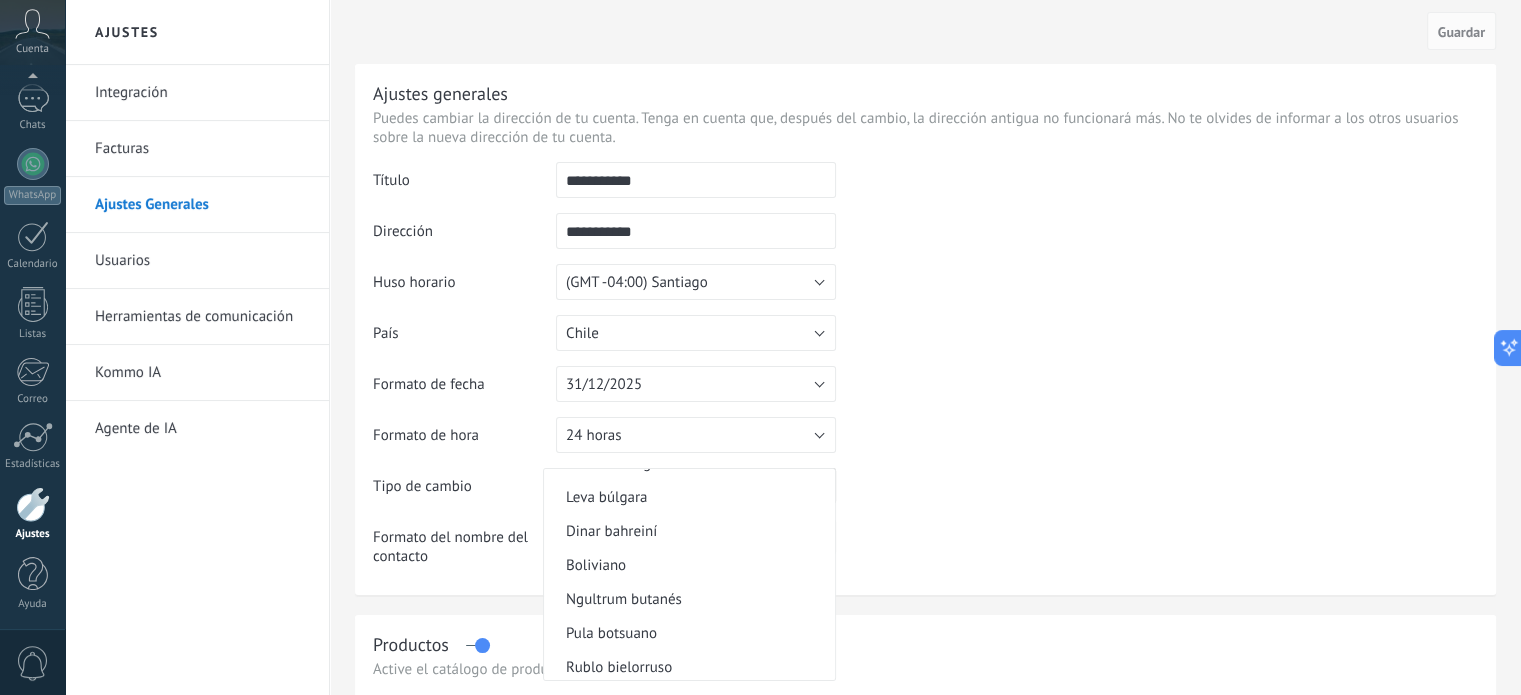 type 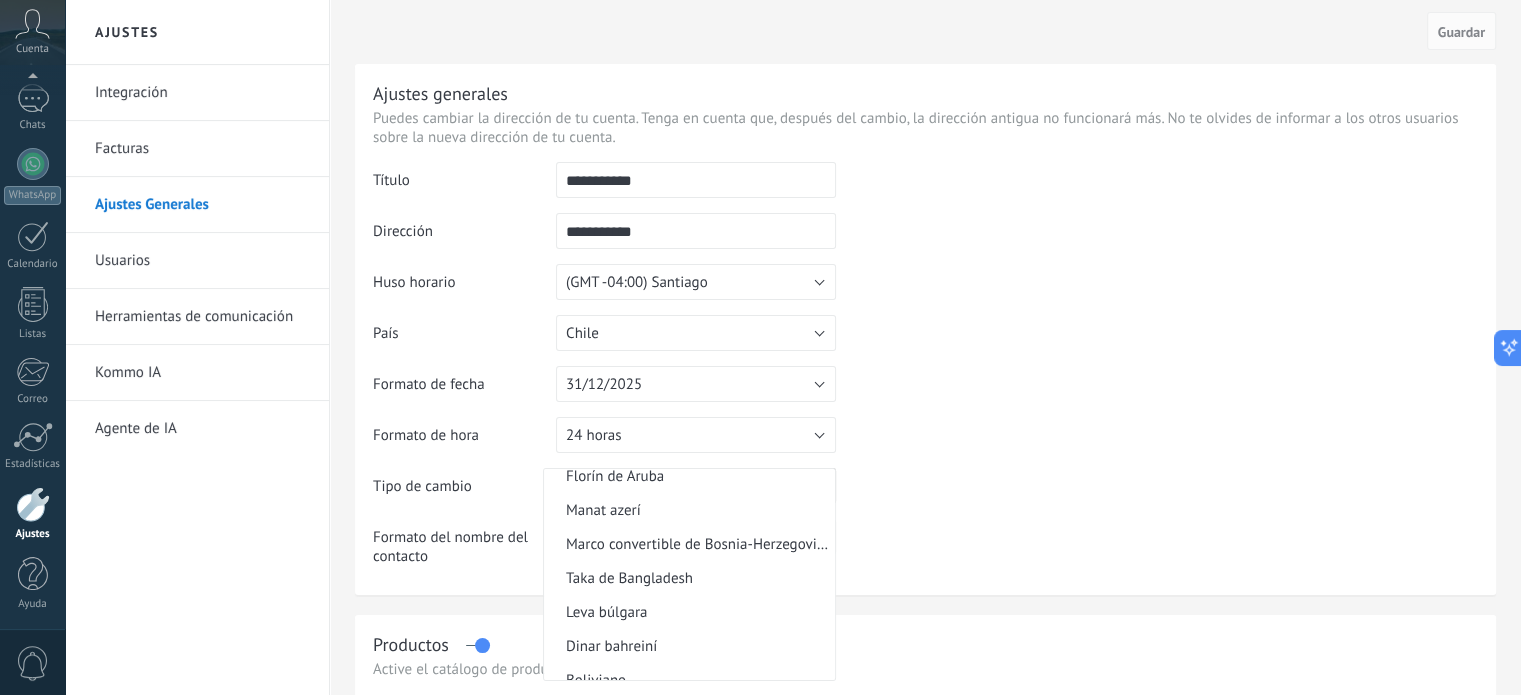scroll, scrollTop: 0, scrollLeft: 0, axis: both 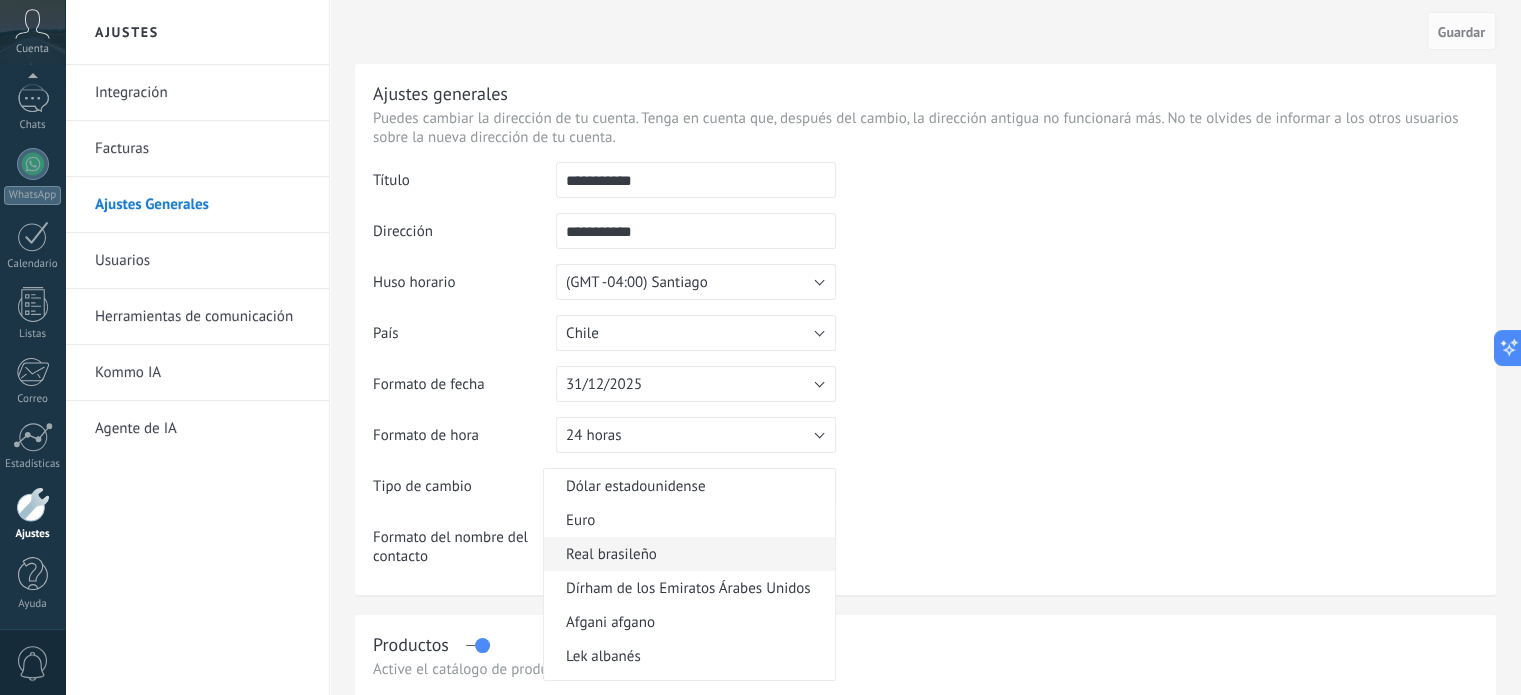 click on "Real brasileño" at bounding box center [686, 554] 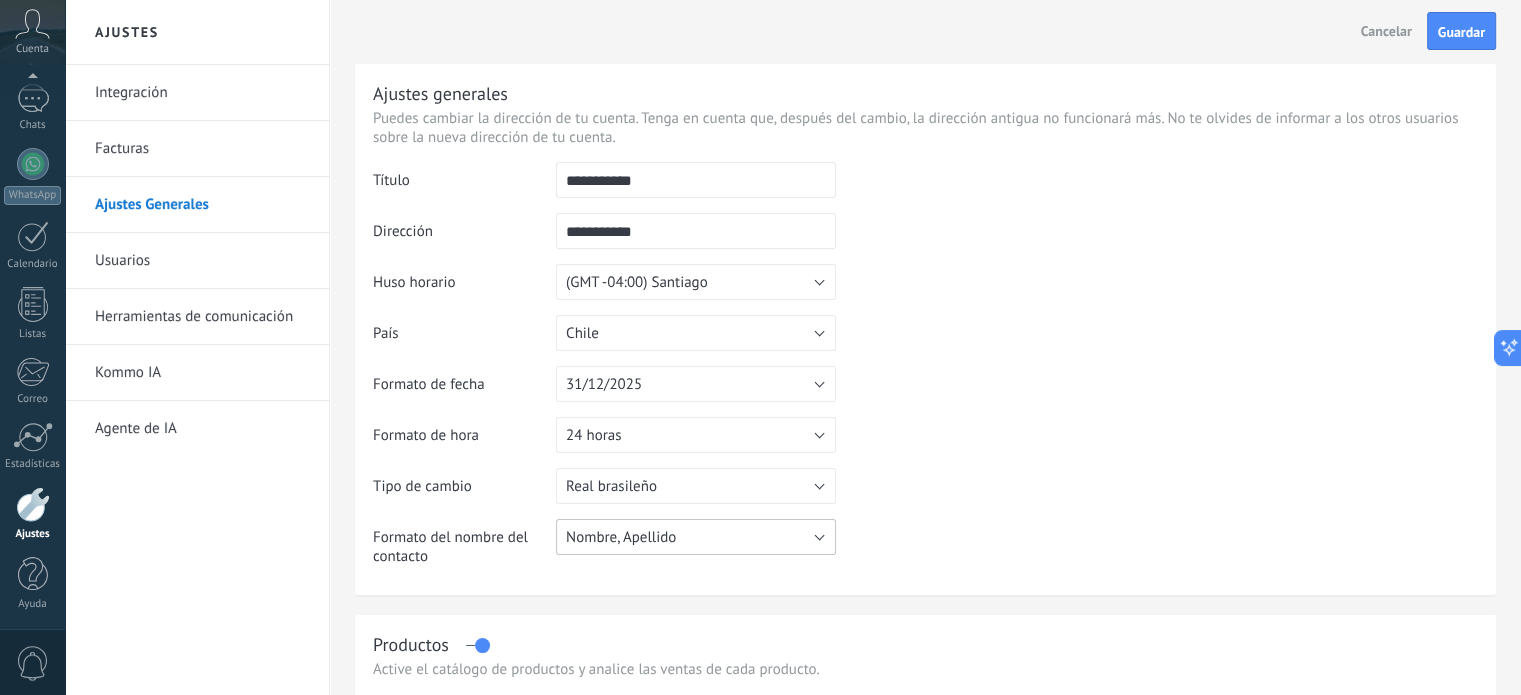 click on "Nombre, Apellido" at bounding box center (696, 537) 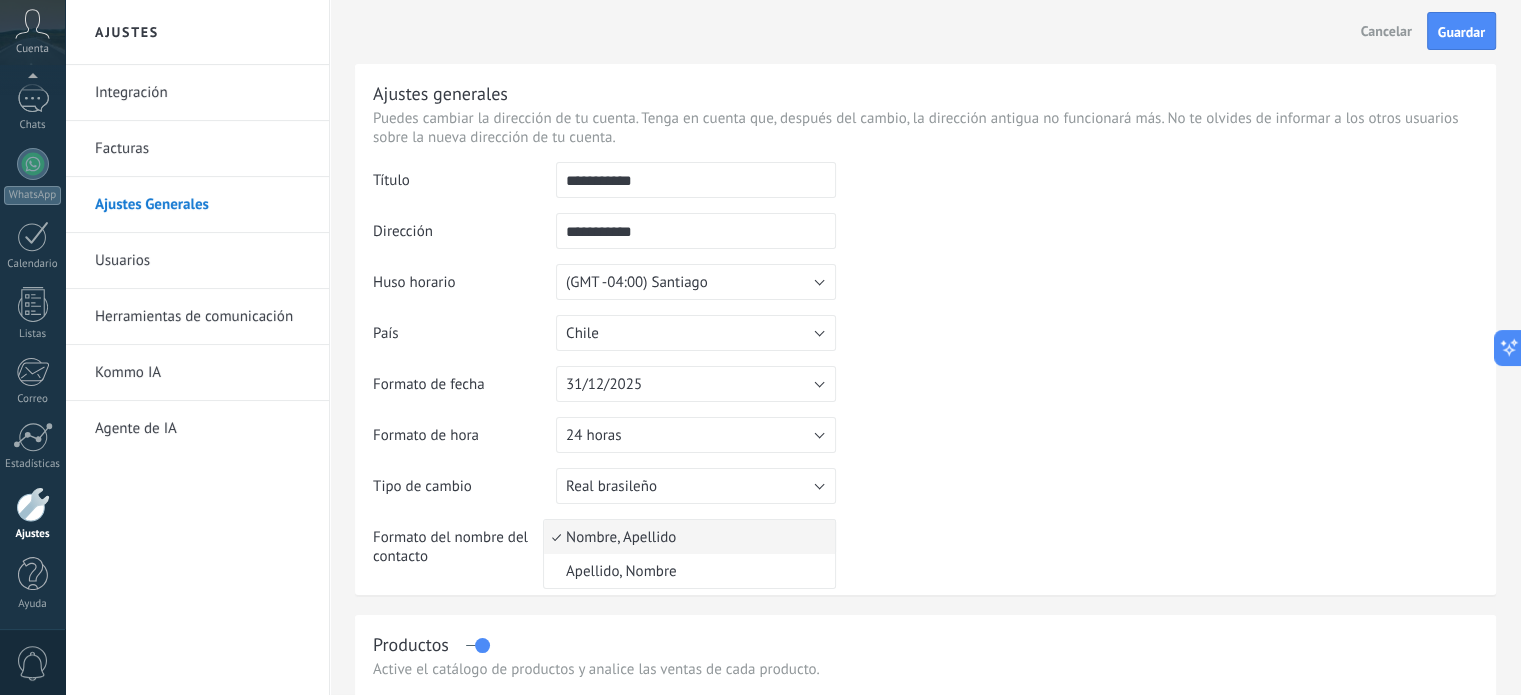 click on "**********" at bounding box center (925, 371) 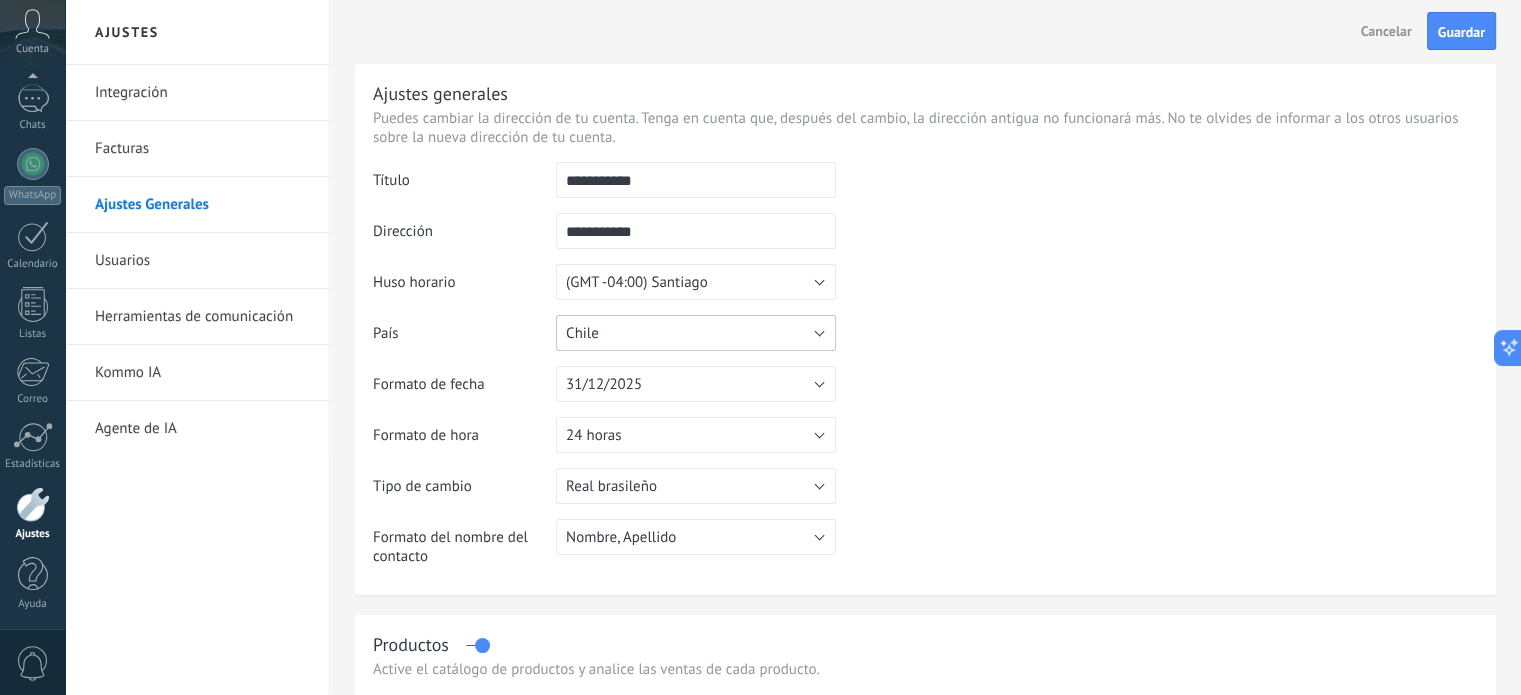 click on "Chile" at bounding box center [696, 333] 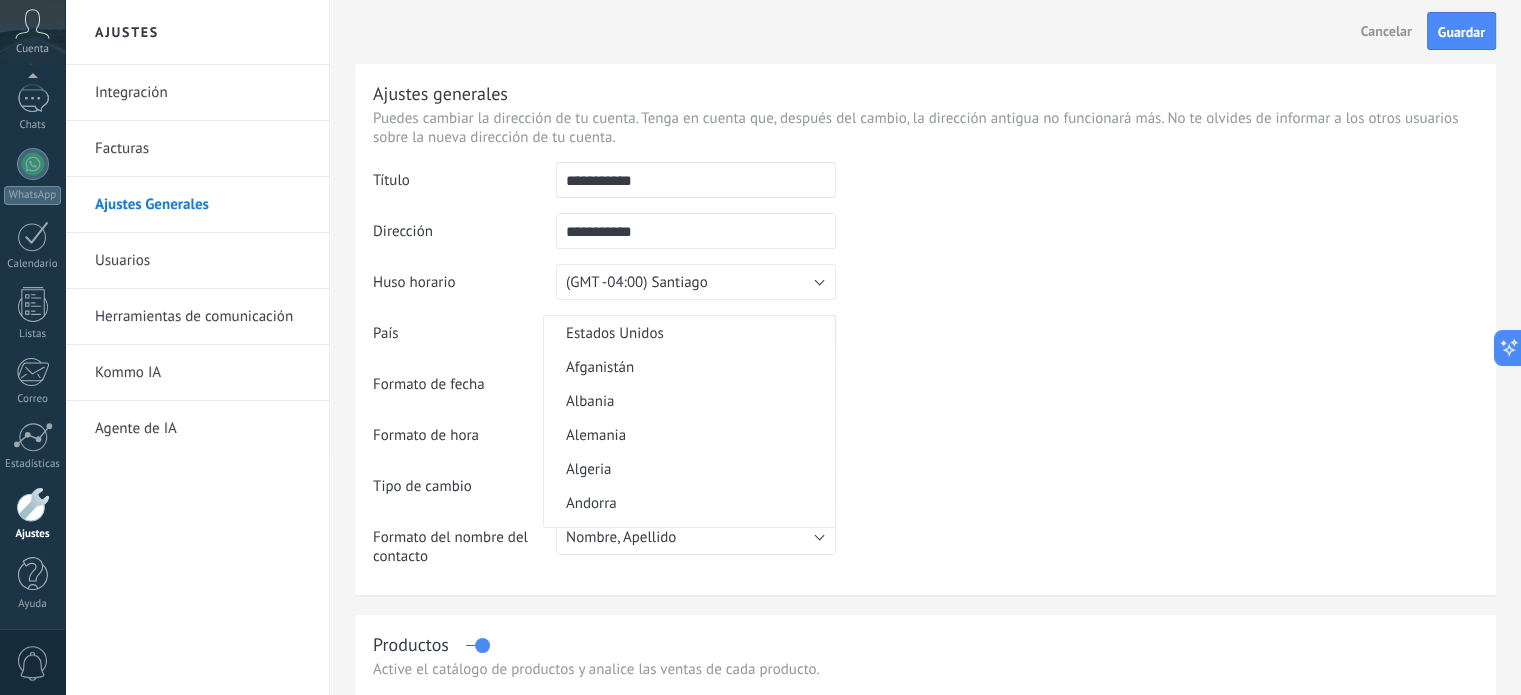 scroll, scrollTop: 1247, scrollLeft: 0, axis: vertical 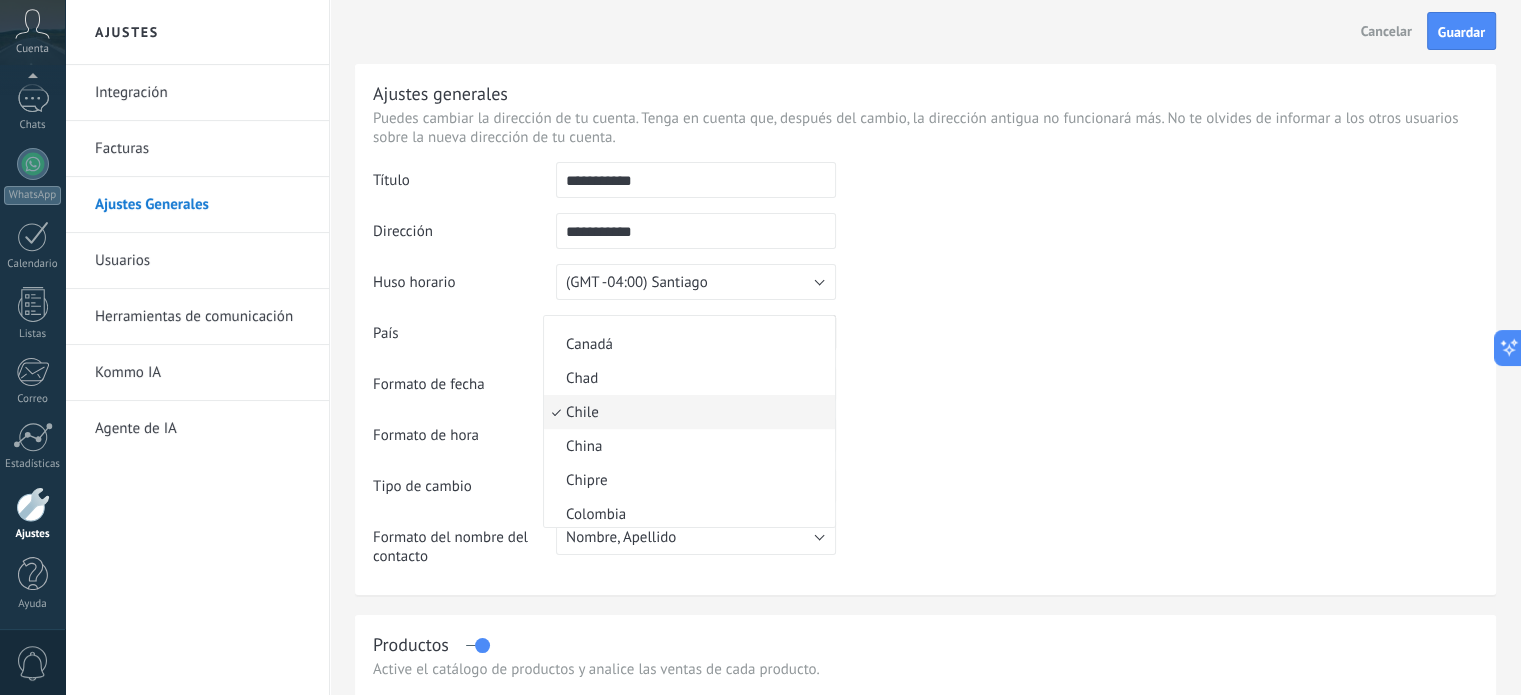 type 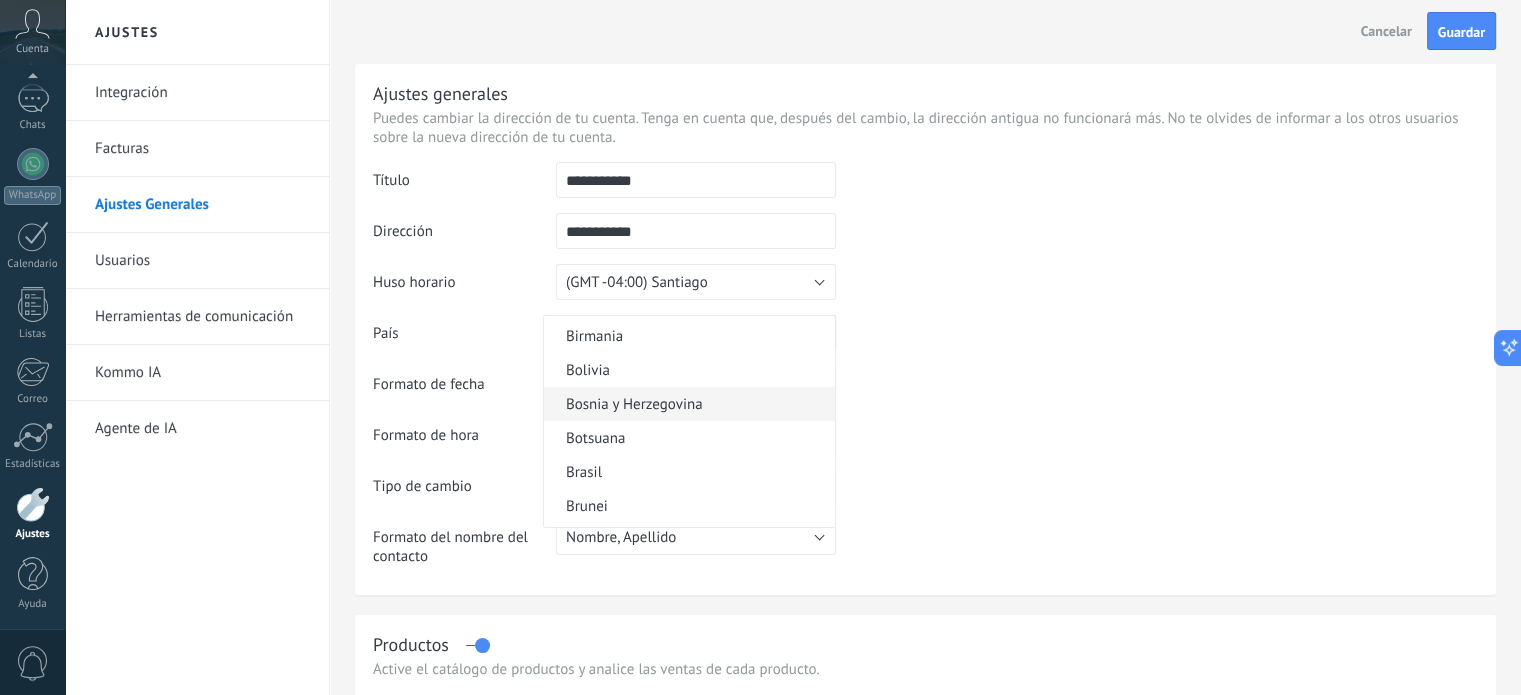 scroll, scrollTop: 747, scrollLeft: 0, axis: vertical 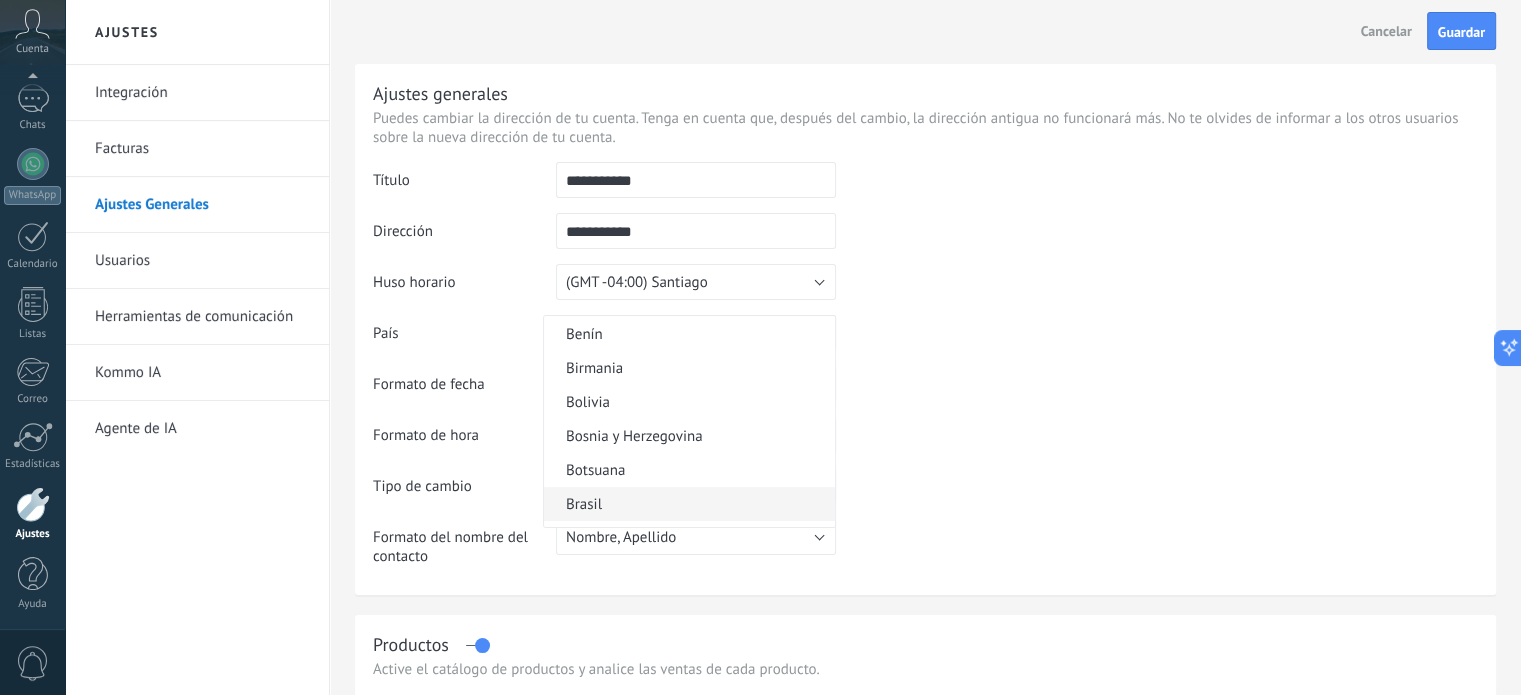 click on "Brasil" at bounding box center [686, 504] 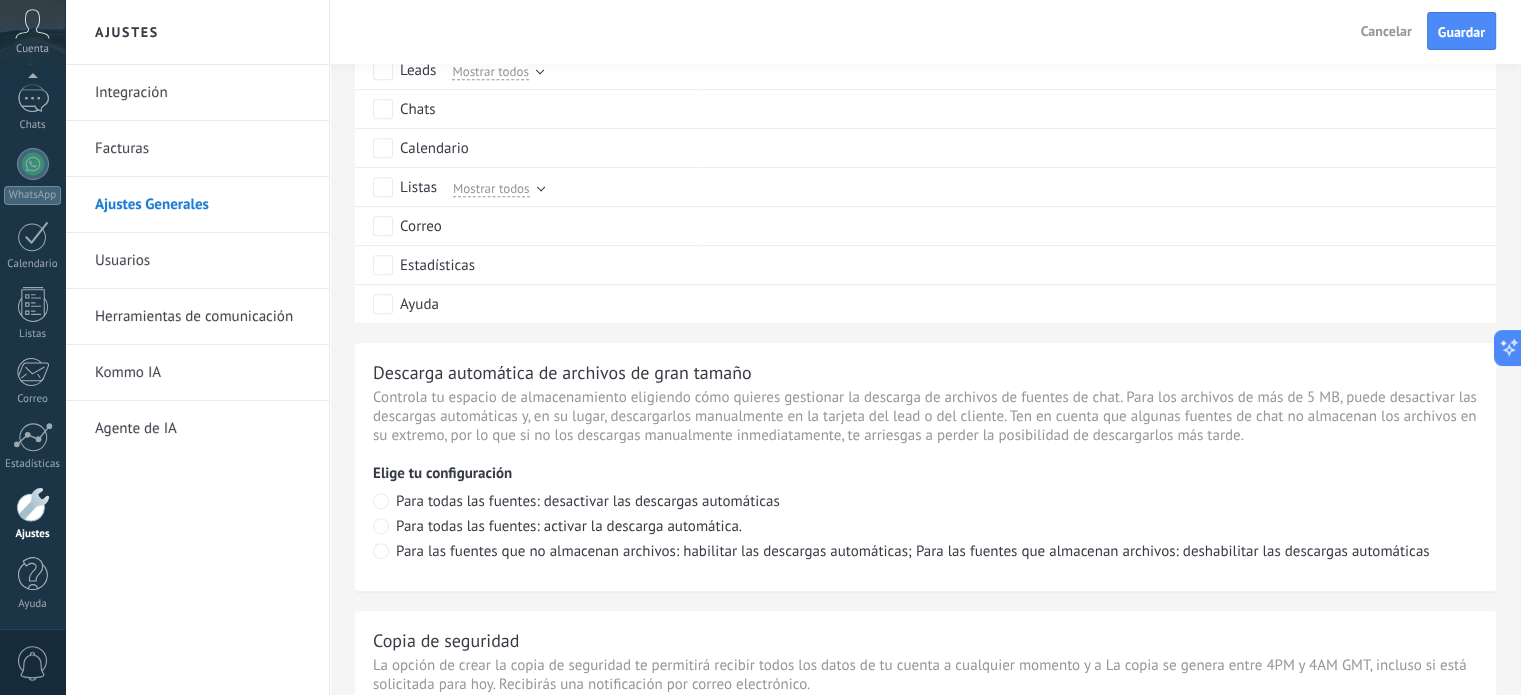 scroll, scrollTop: 900, scrollLeft: 0, axis: vertical 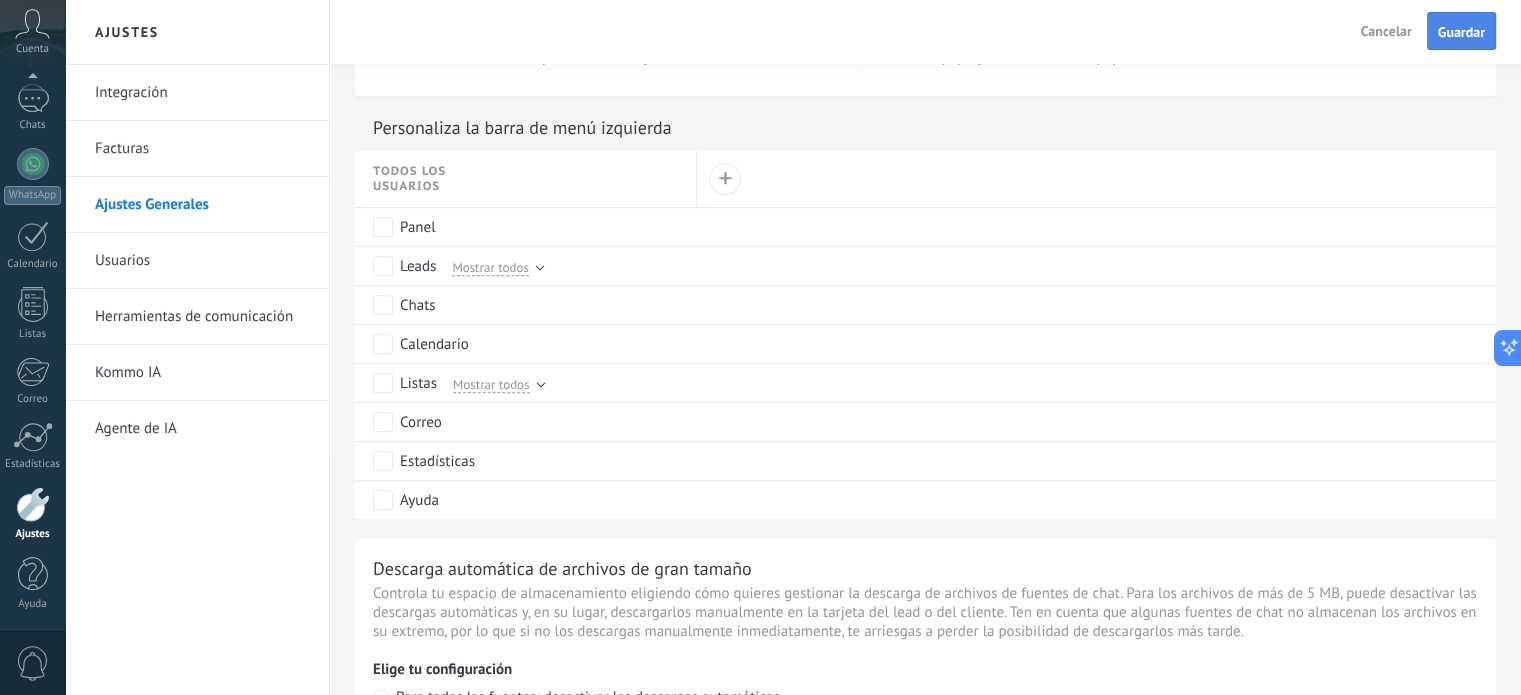 click on "Guardar" at bounding box center [1461, 32] 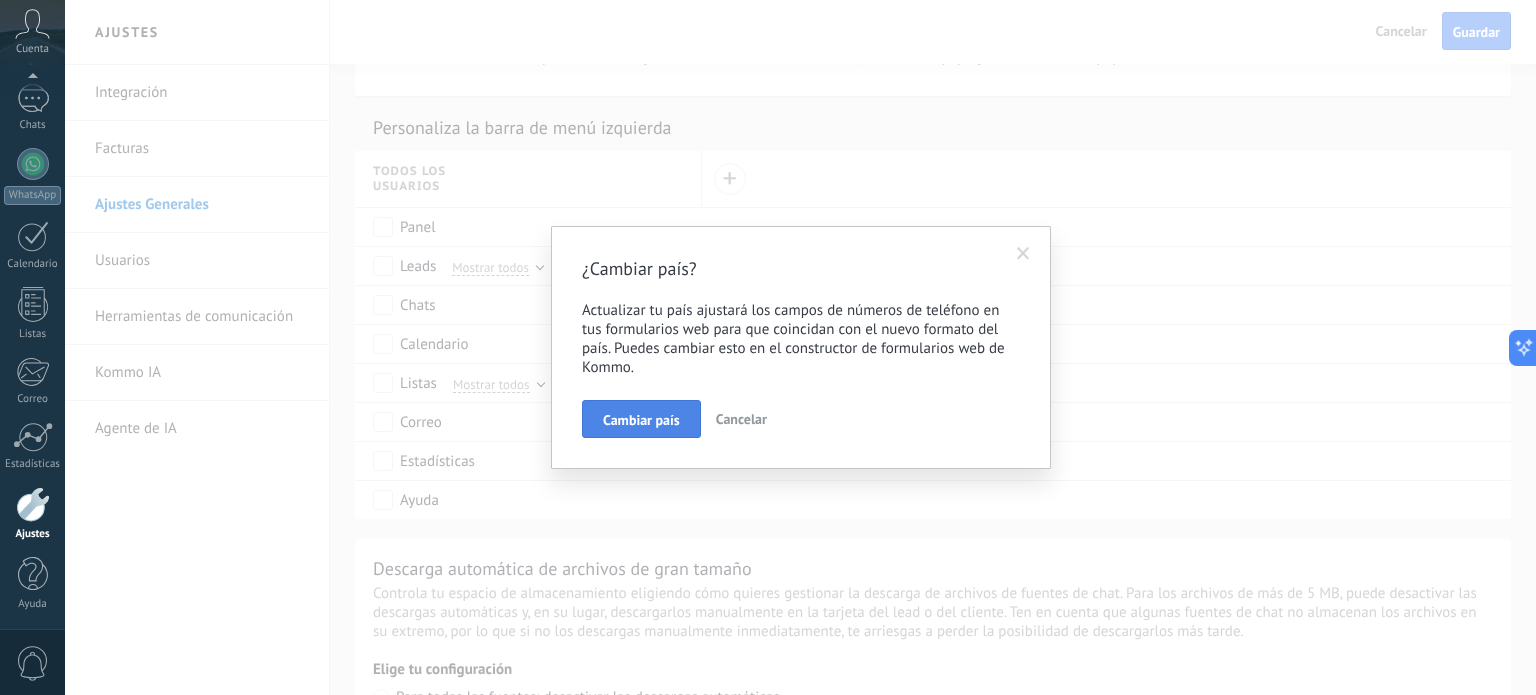 click on "Cambiar país" at bounding box center (641, 420) 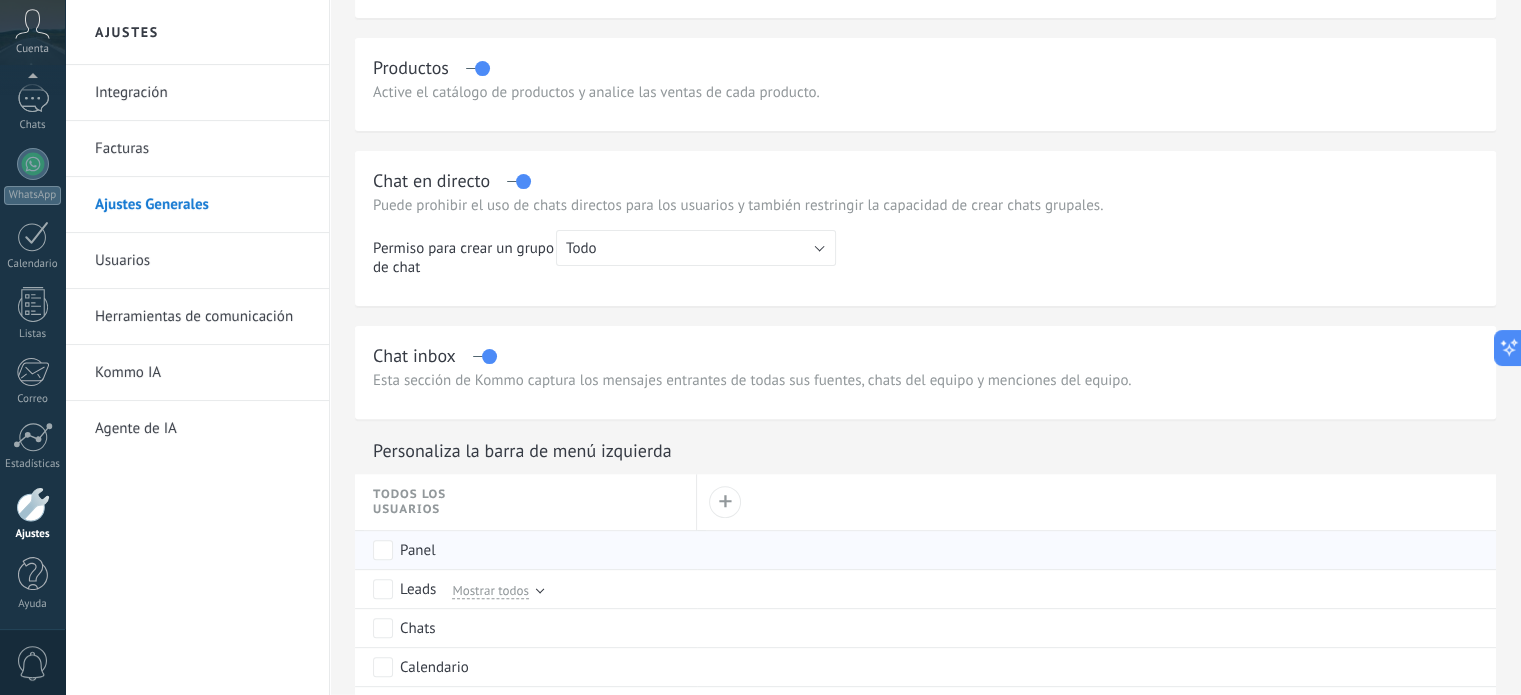 scroll, scrollTop: 400, scrollLeft: 0, axis: vertical 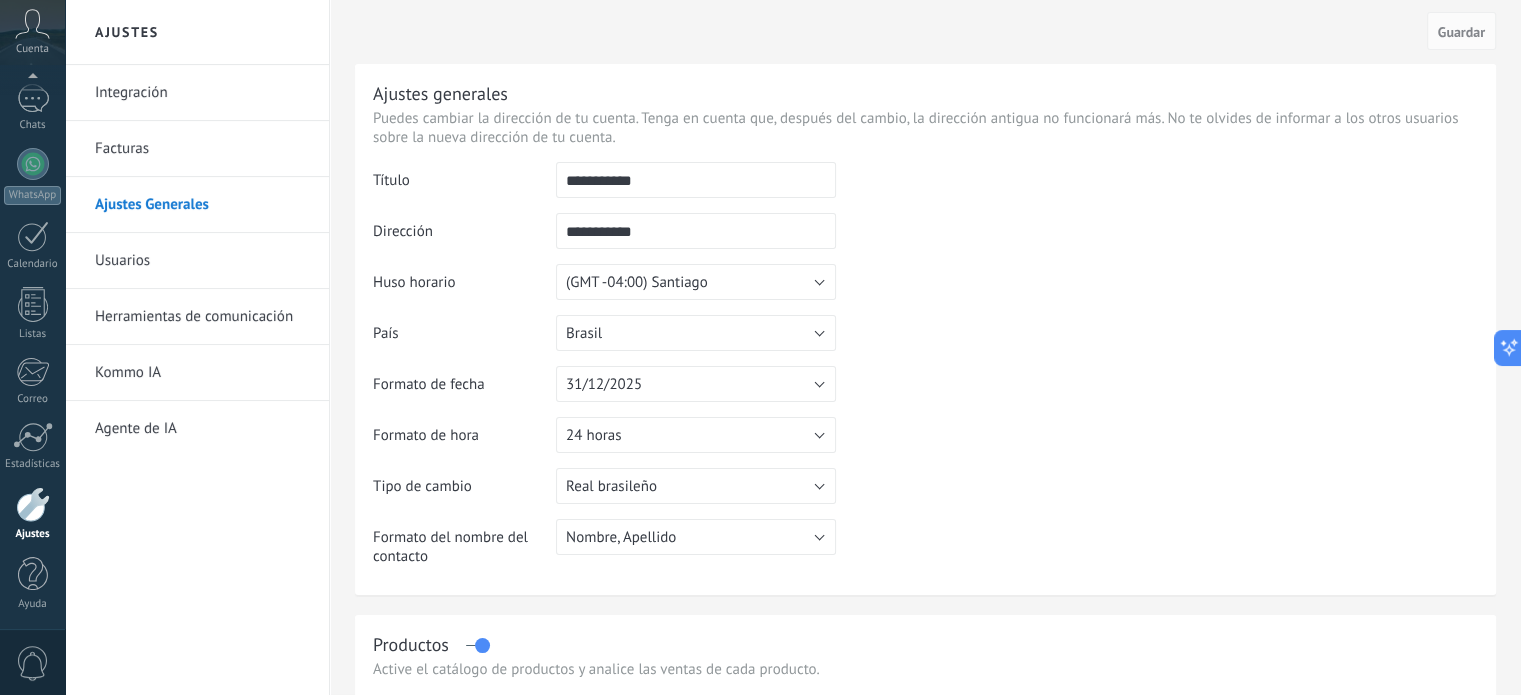 click on "Cuenta" at bounding box center (32, 49) 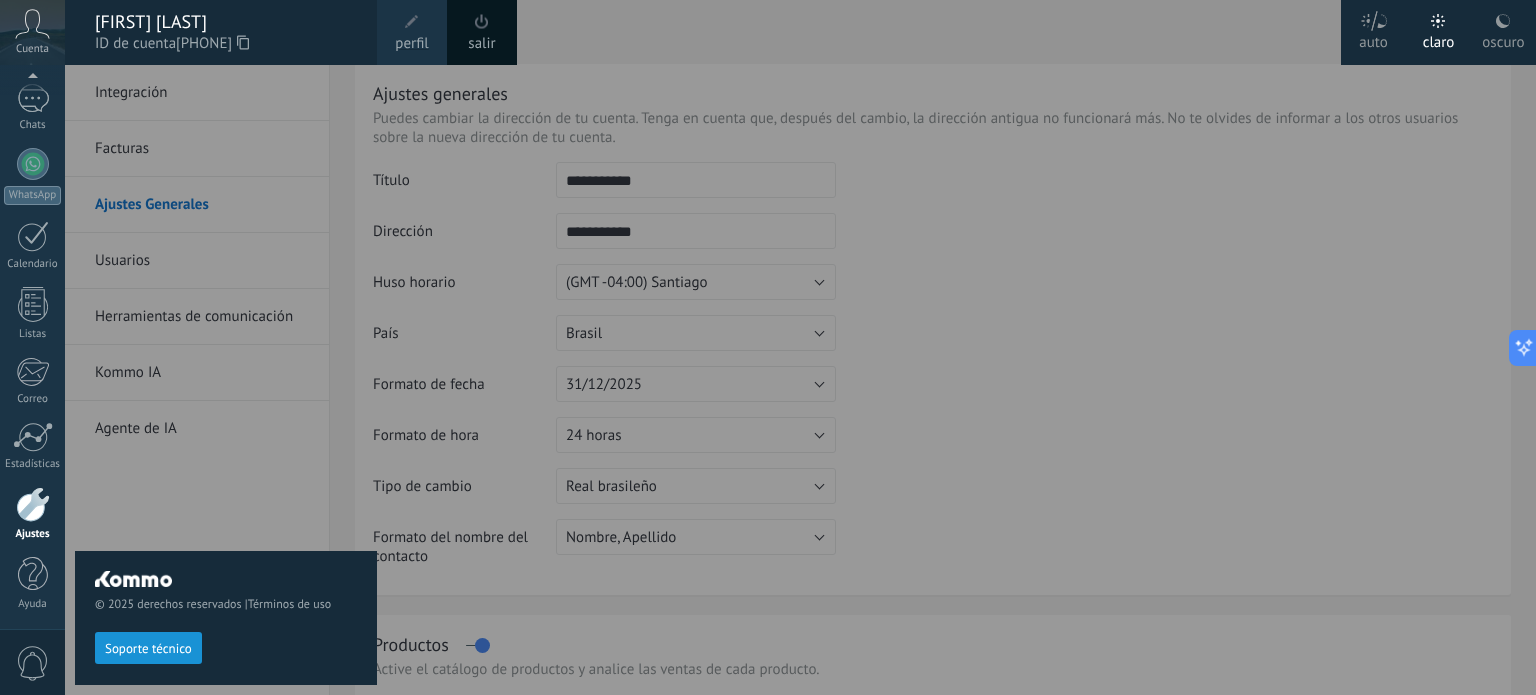 click at bounding box center [833, 347] 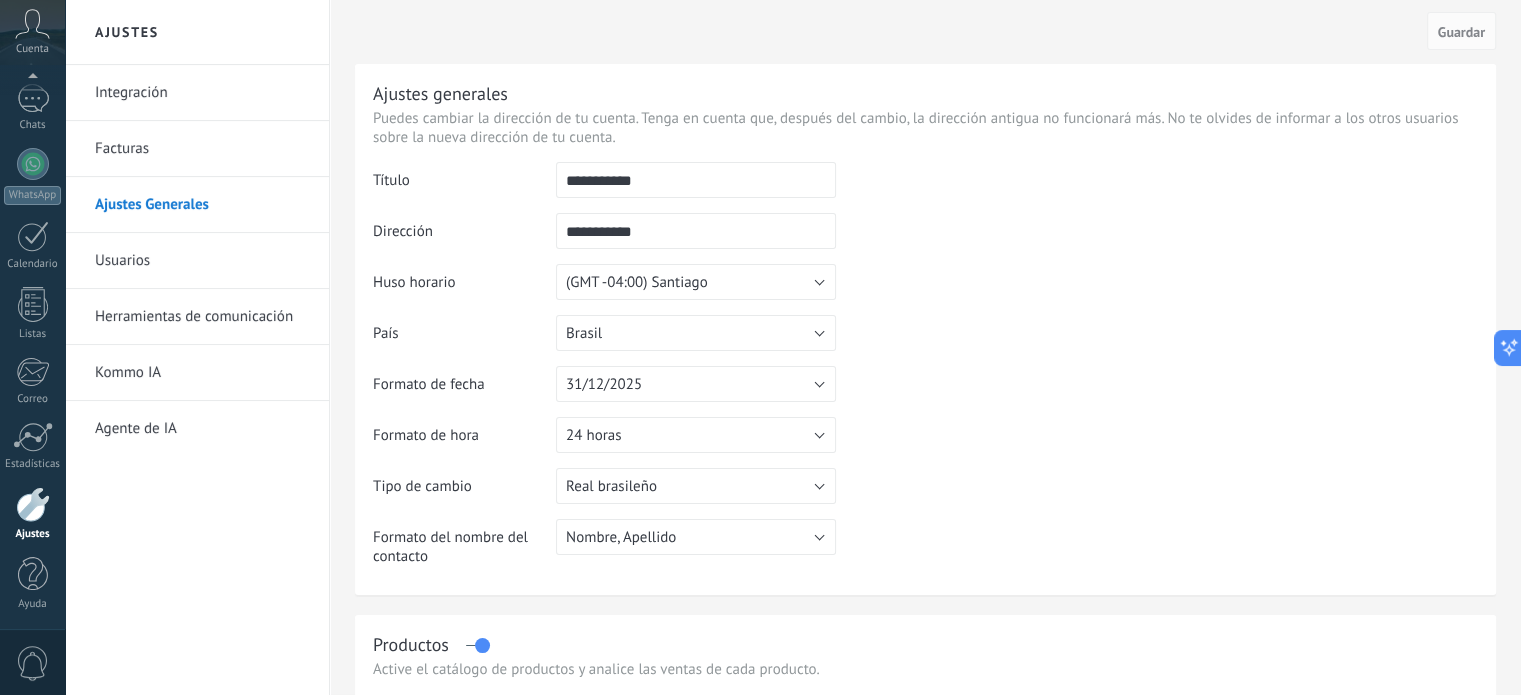 click 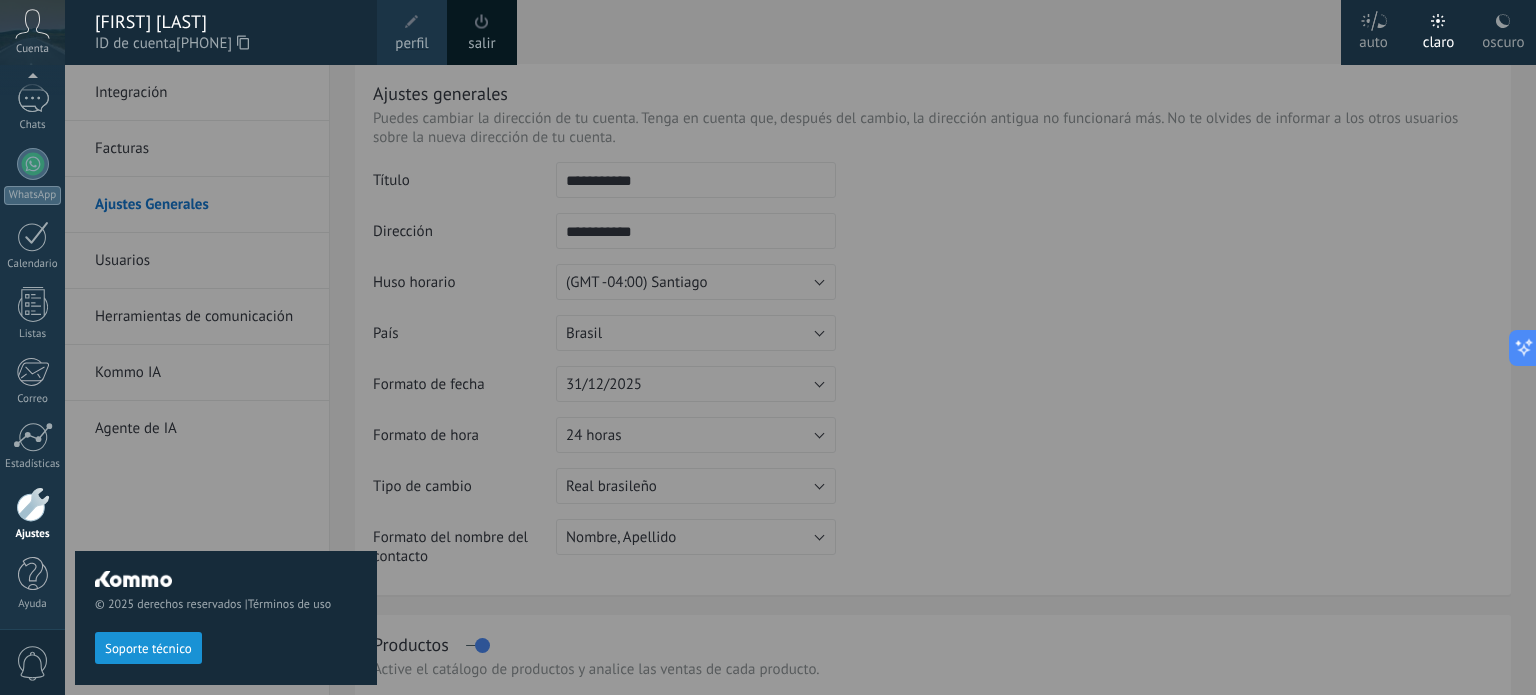 click at bounding box center (833, 347) 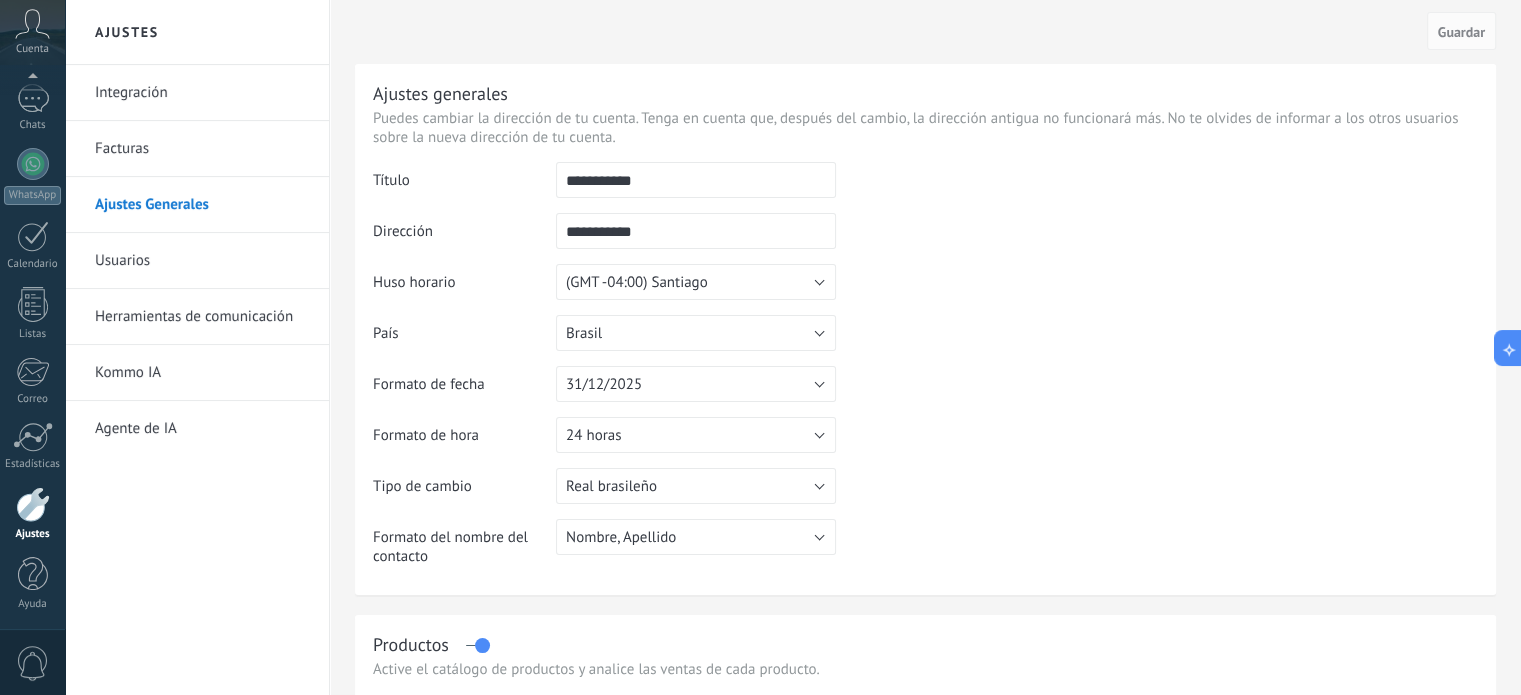 scroll, scrollTop: 0, scrollLeft: 0, axis: both 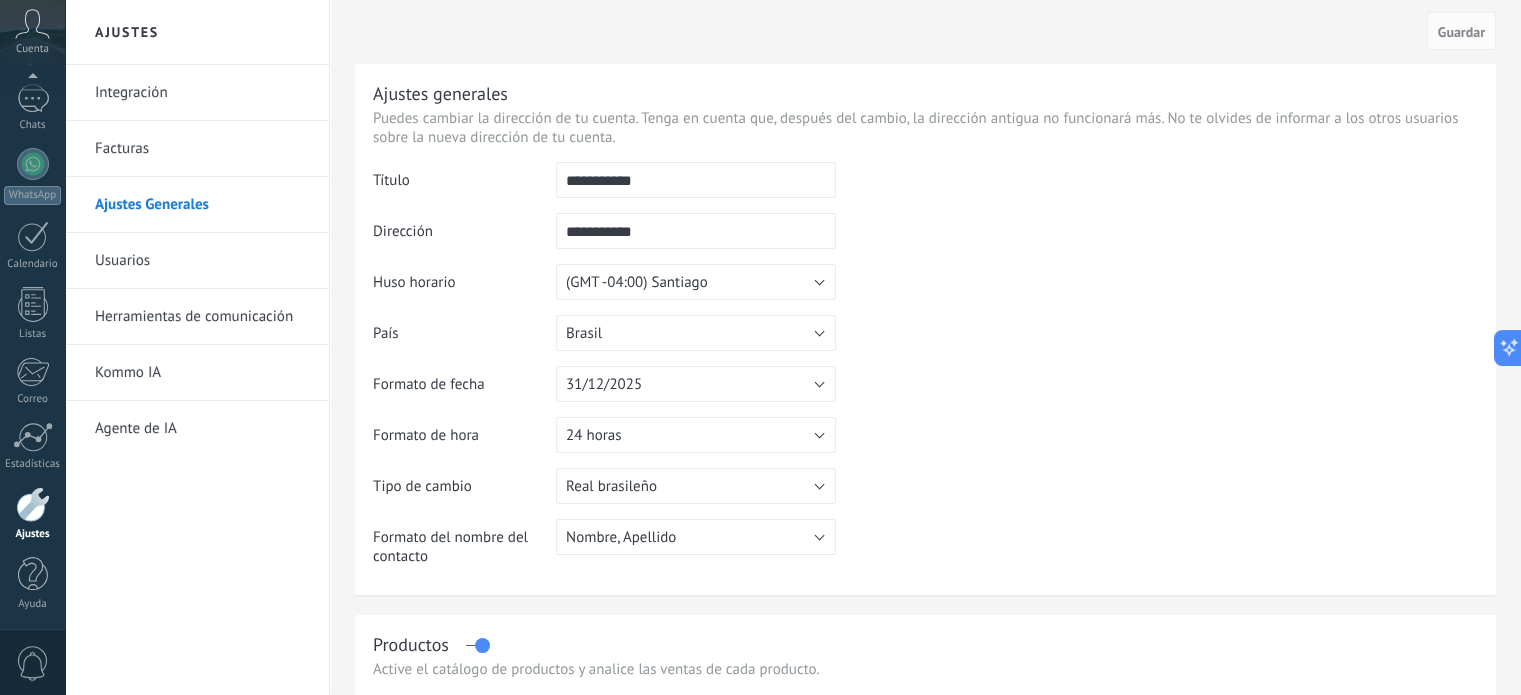 click on "Cancelar
Guardar" at bounding box center (925, 32) 